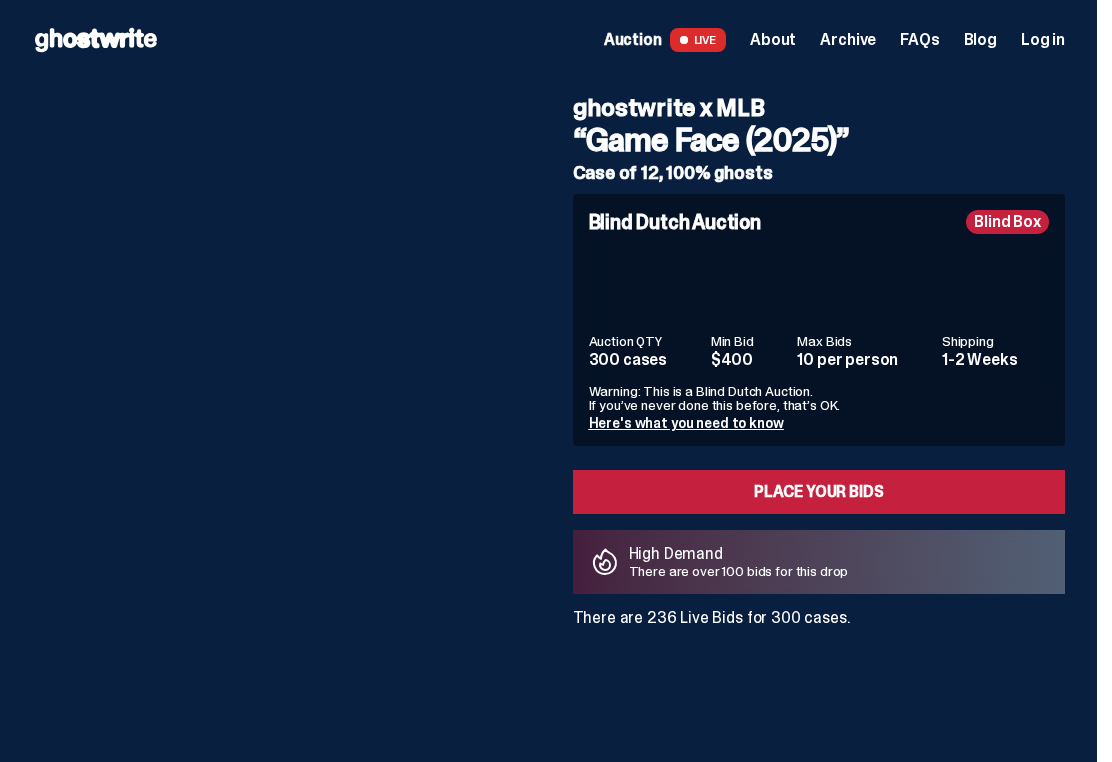scroll, scrollTop: 0, scrollLeft: 0, axis: both 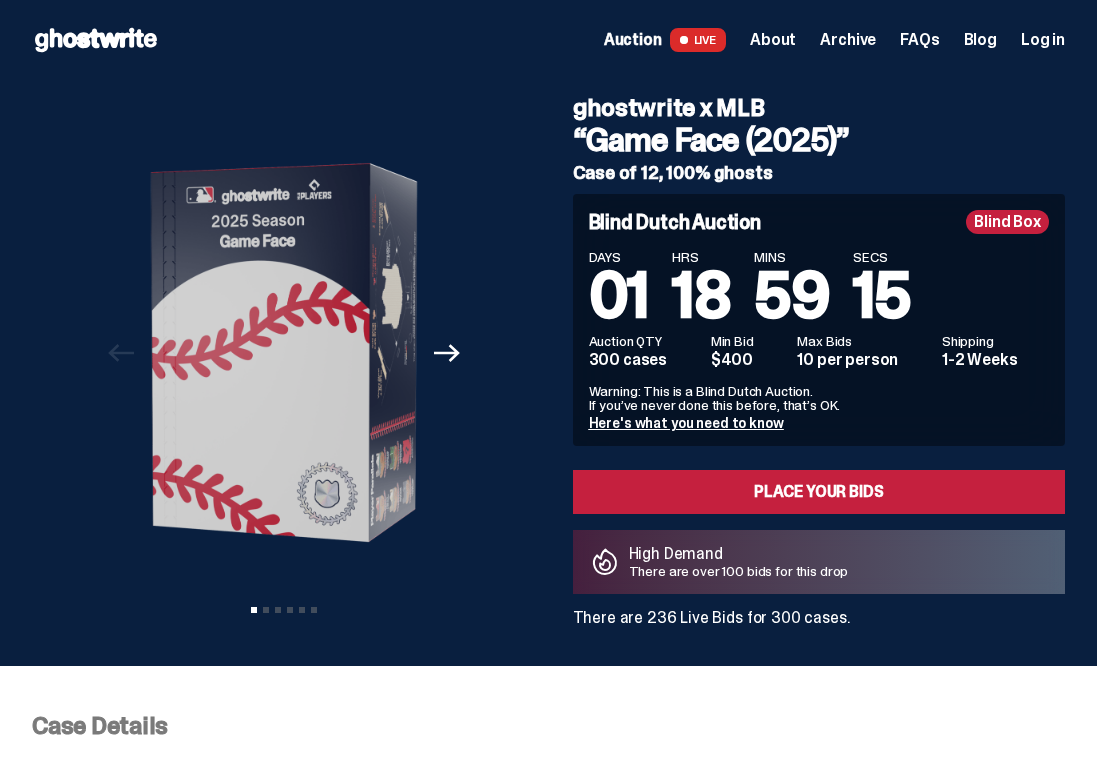click on "Here's what you need to know" at bounding box center [686, 423] 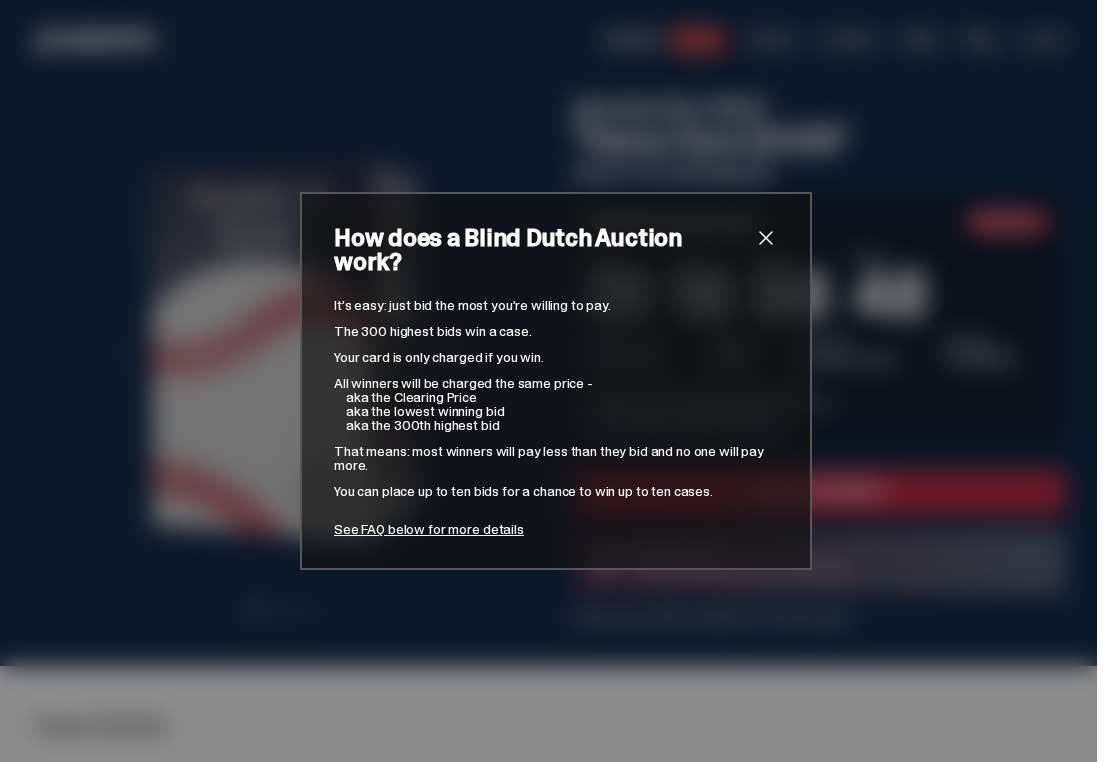click on "See FAQ below for more details" at bounding box center [429, 529] 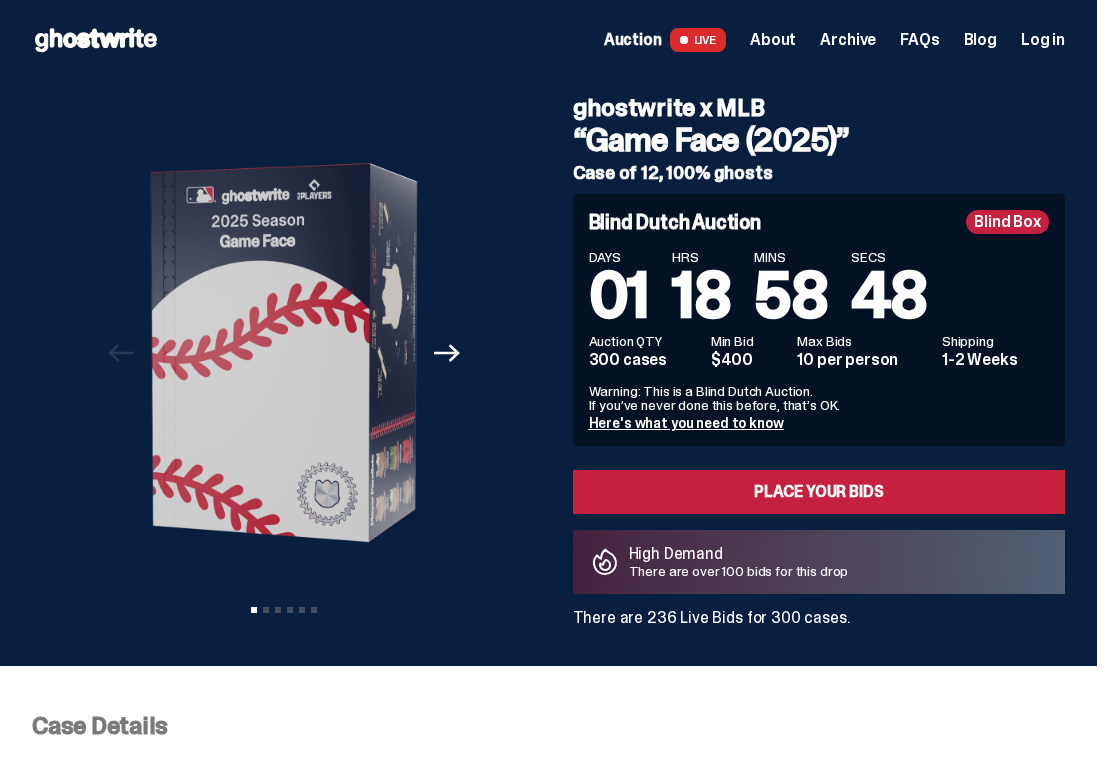 scroll, scrollTop: 7988, scrollLeft: 0, axis: vertical 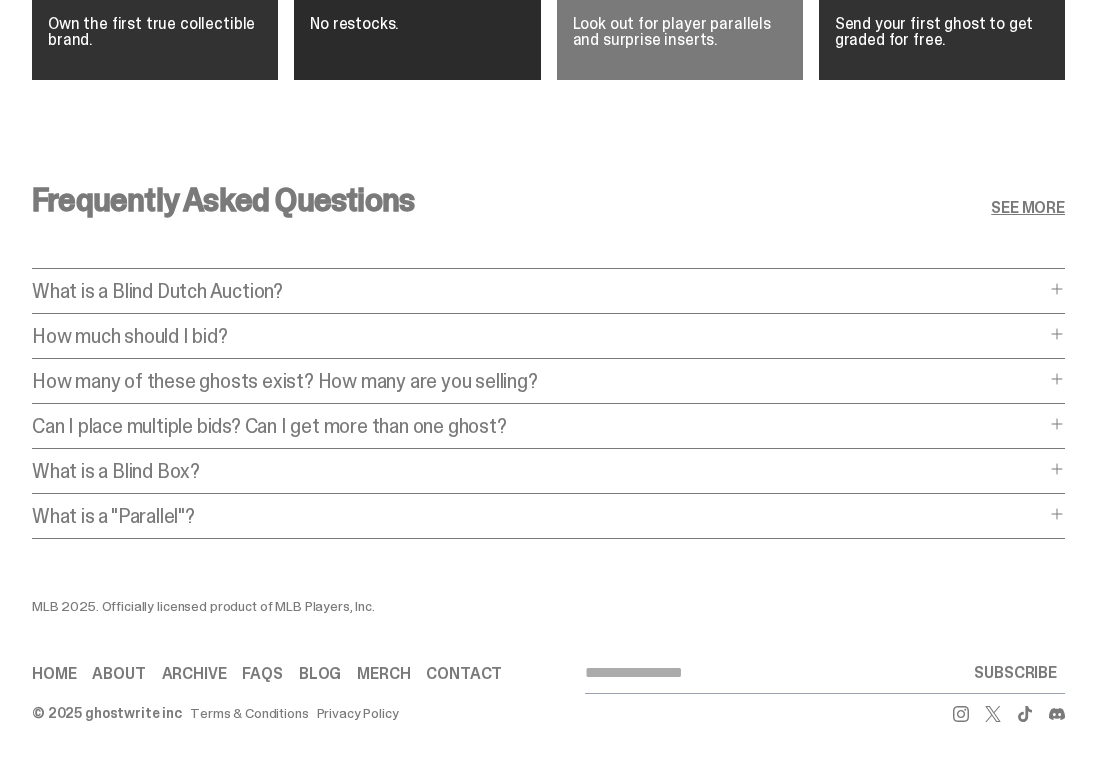 click on "What is a Blind Dutch Auction?" at bounding box center (538, 291) 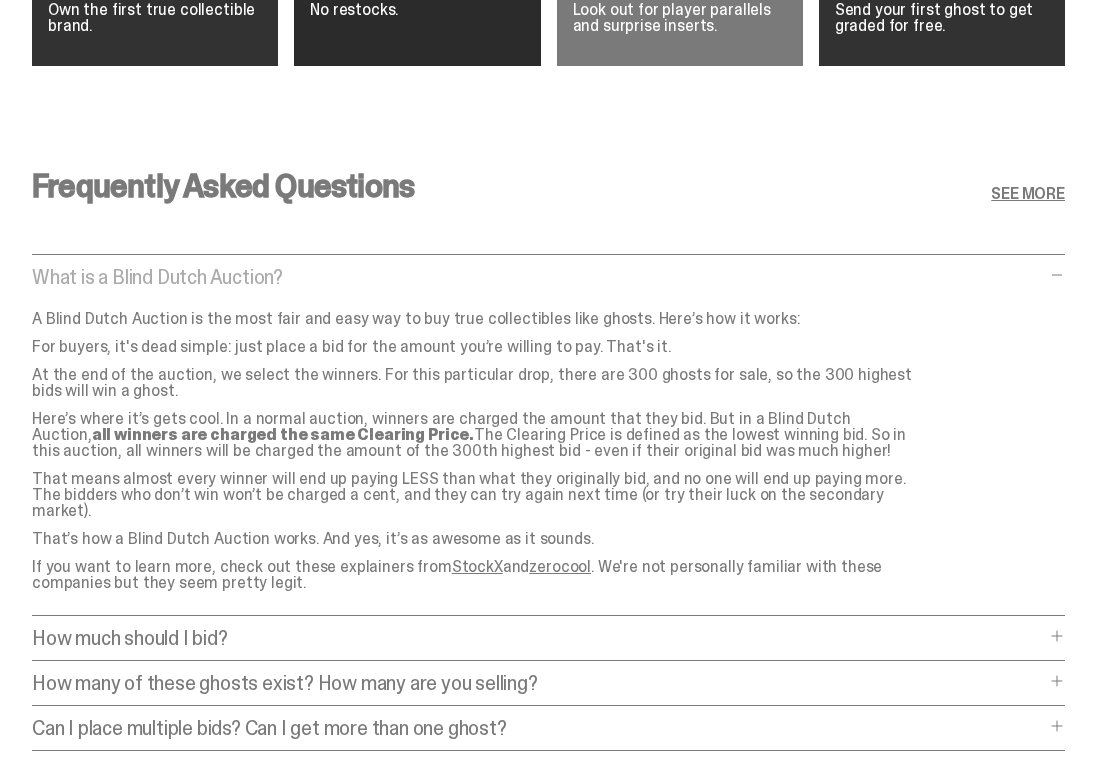 scroll, scrollTop: 8007, scrollLeft: 0, axis: vertical 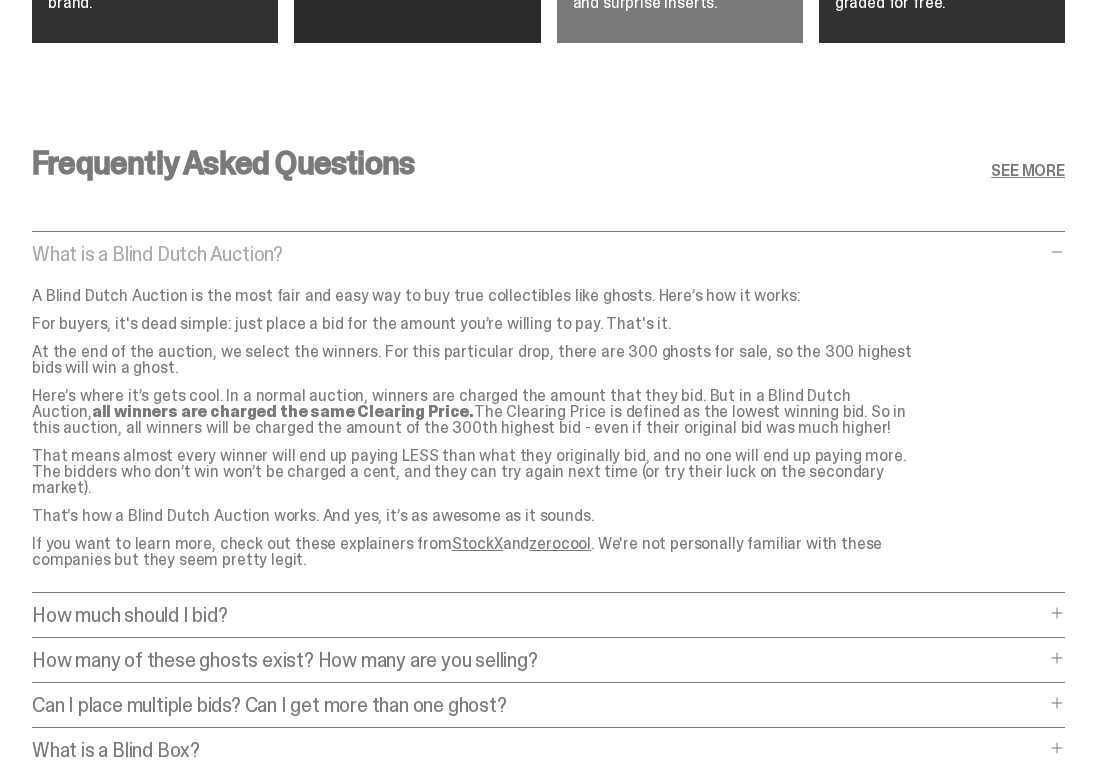 click on "How much should I bid?
How much should I bid?
The short answer is: just bid the most you’re willing to pay.
In a Blind Dutch Auction, you can’t see what other people are bidding. So there’s no need to spend time and energy trying to outbid people. The auction is ""blind"".
However, you DO have visibility into the overall balance of supply and demand. Pay attention to the total number of live bids (which will change in real-time as the auction proceeds). And compare that to the total number of ghosts being sold. That will provide some insight into whether your bid is likely to be a winner.
Finally, you might want to consider some comps. Check the prices of
previous ghostwrite releases.
Check the prices of
ghosts on StockX." at bounding box center [548, 622] 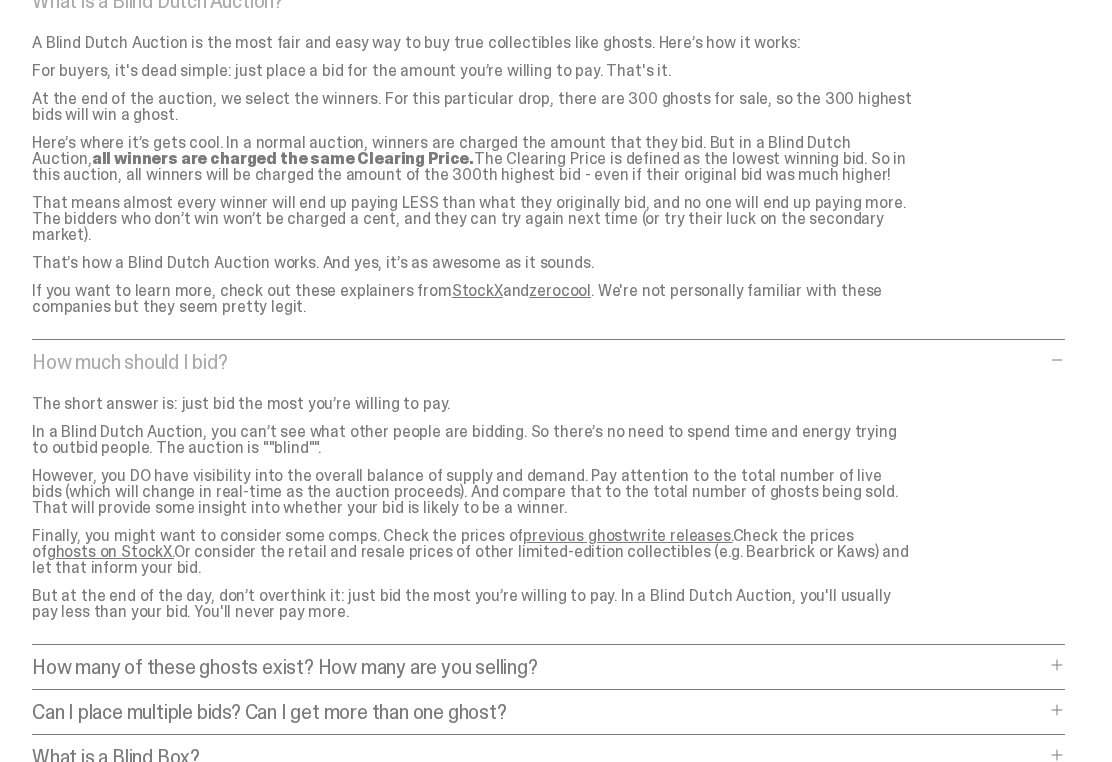 scroll, scrollTop: 8261, scrollLeft: 0, axis: vertical 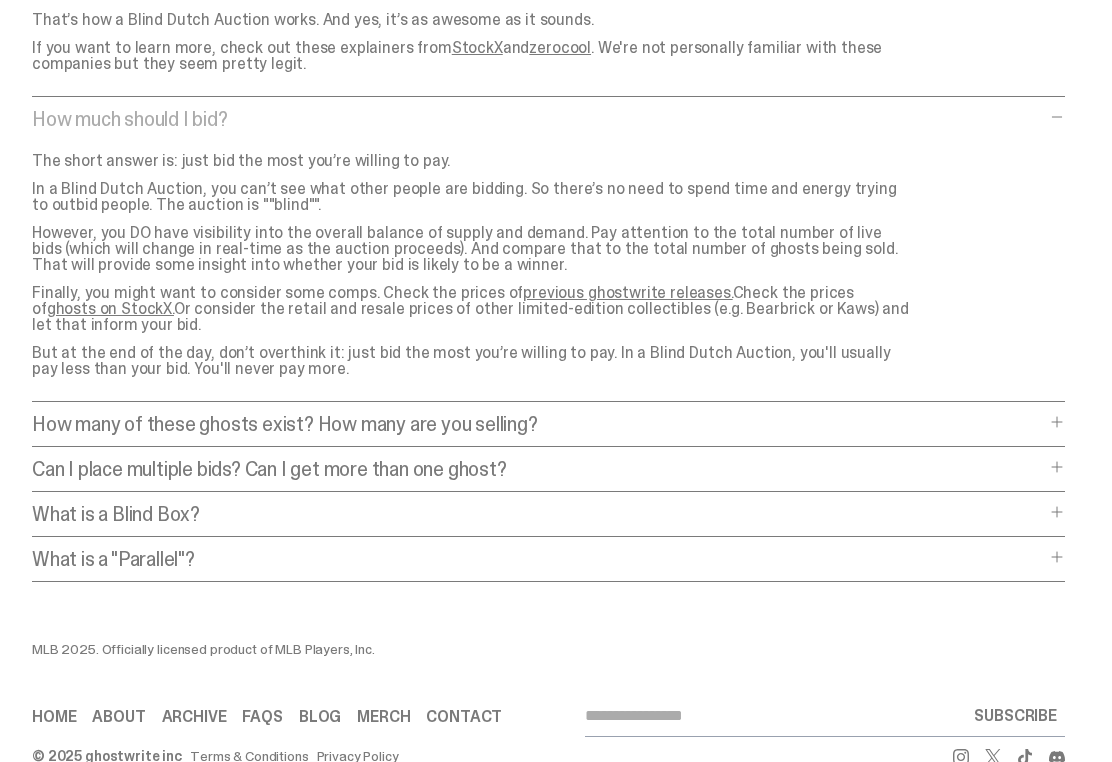 click on "How many of these ghosts exist? How many are you selling?" at bounding box center [538, 425] 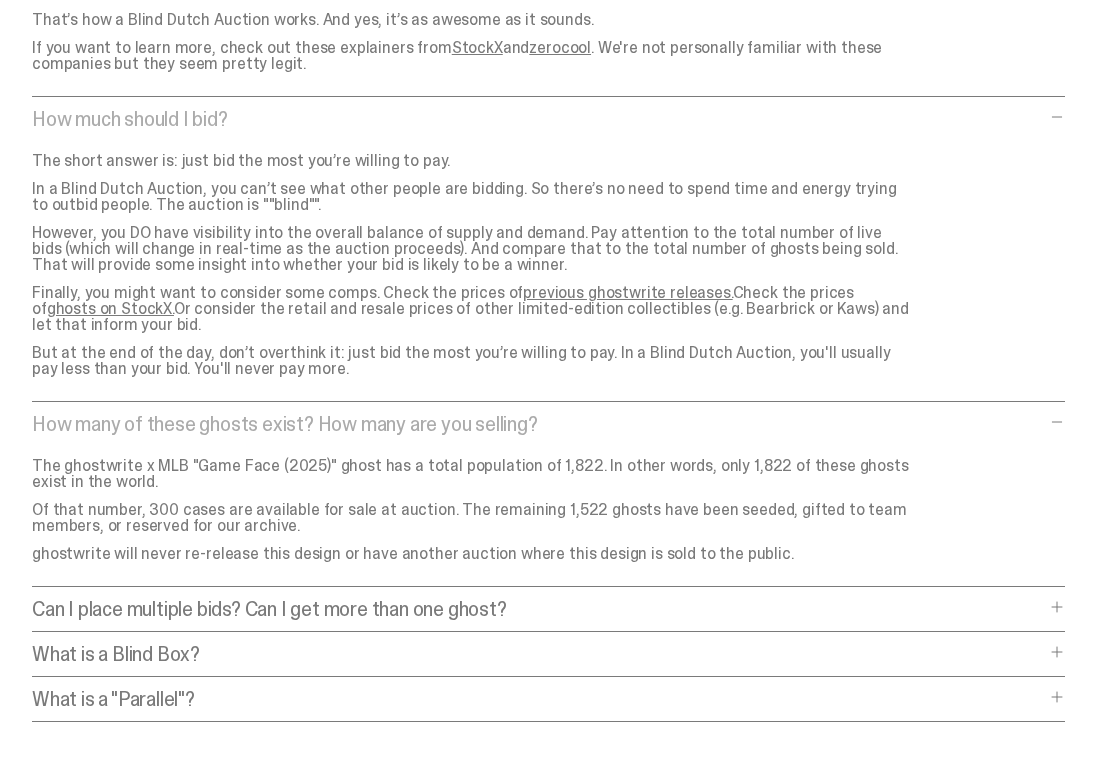 scroll, scrollTop: 8504, scrollLeft: 0, axis: vertical 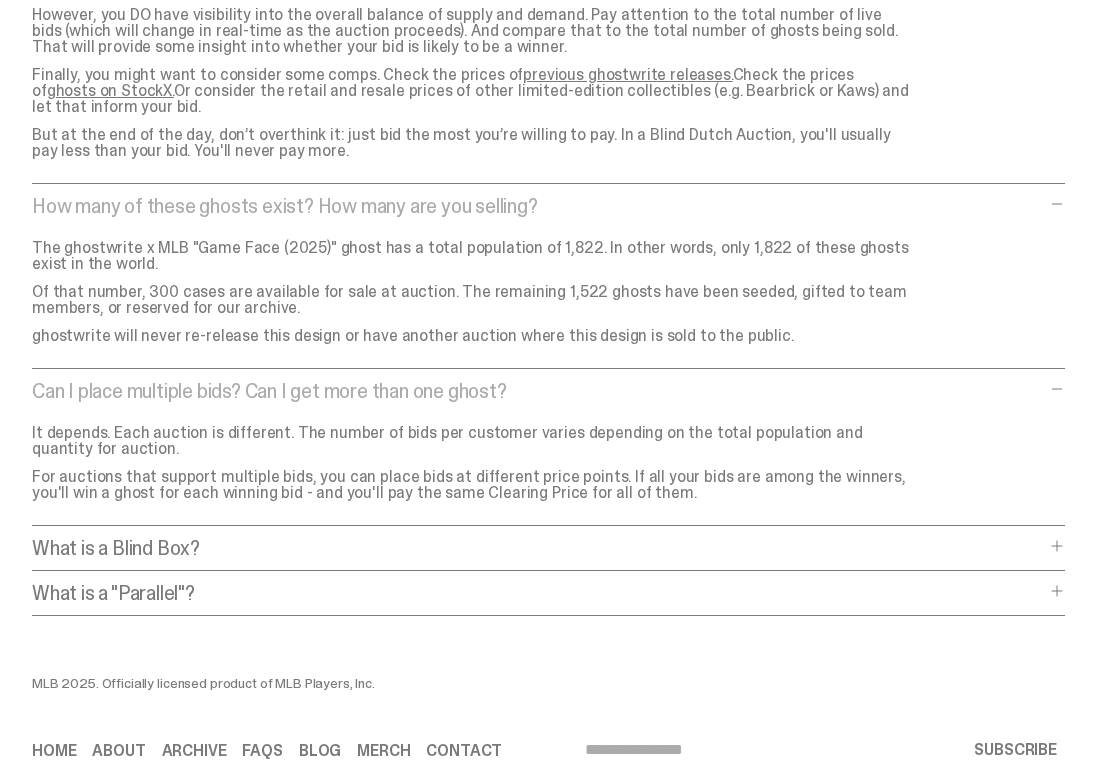 click on "What is a Blind Box?" at bounding box center (538, 549) 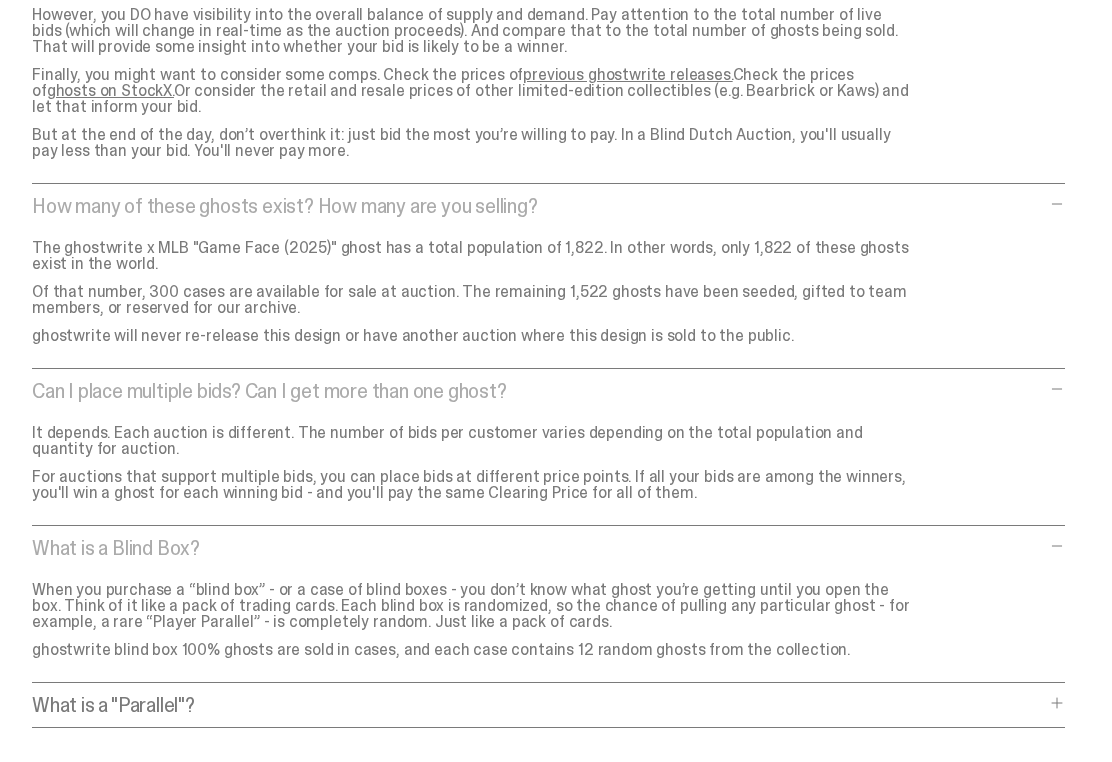 click on "What is a "Parallel"?" at bounding box center [538, 705] 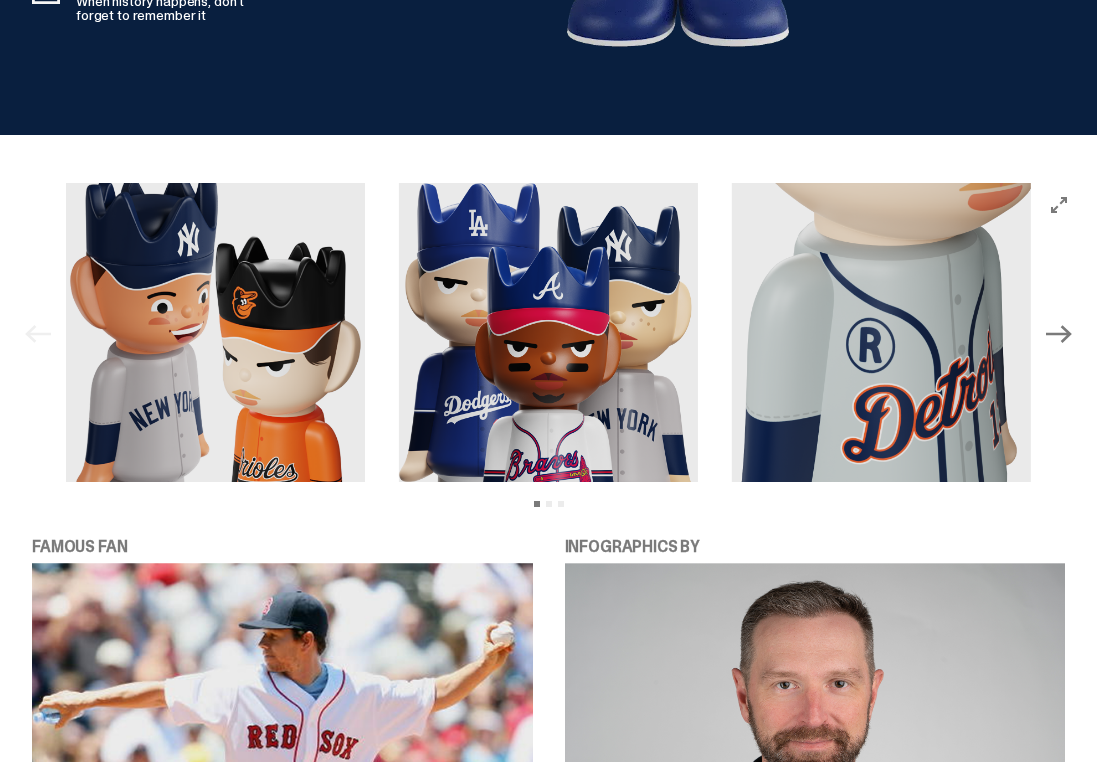 scroll, scrollTop: 6413, scrollLeft: 0, axis: vertical 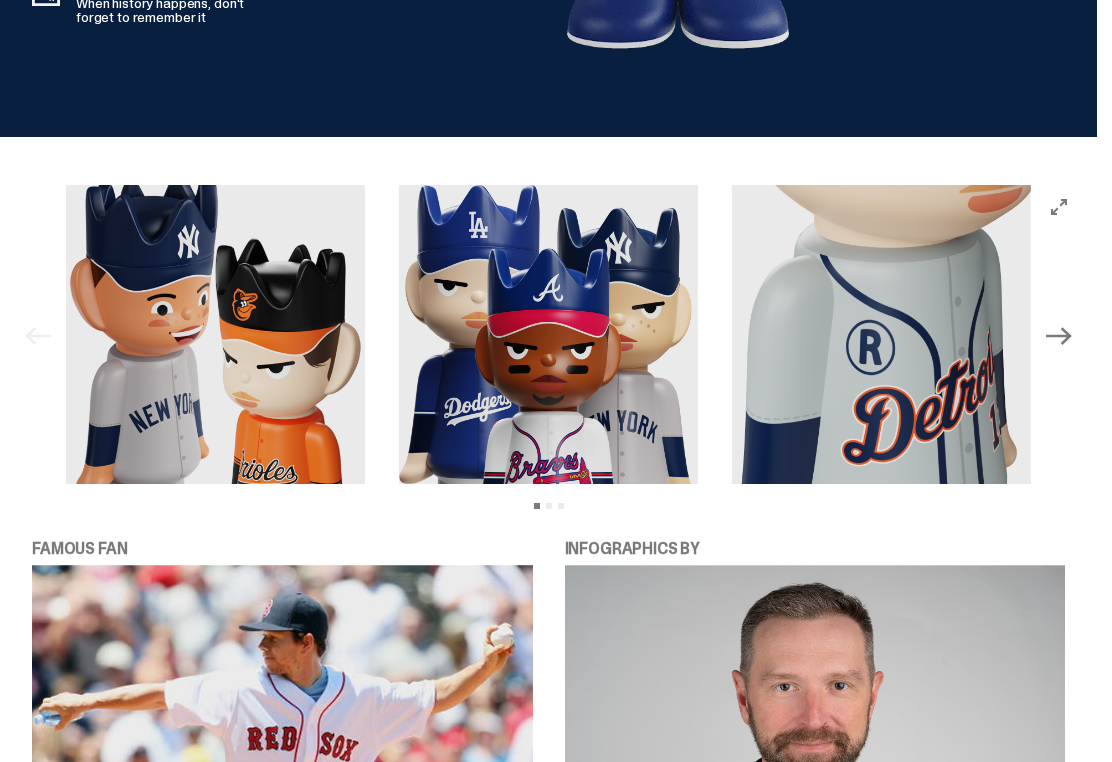 click on "Next" 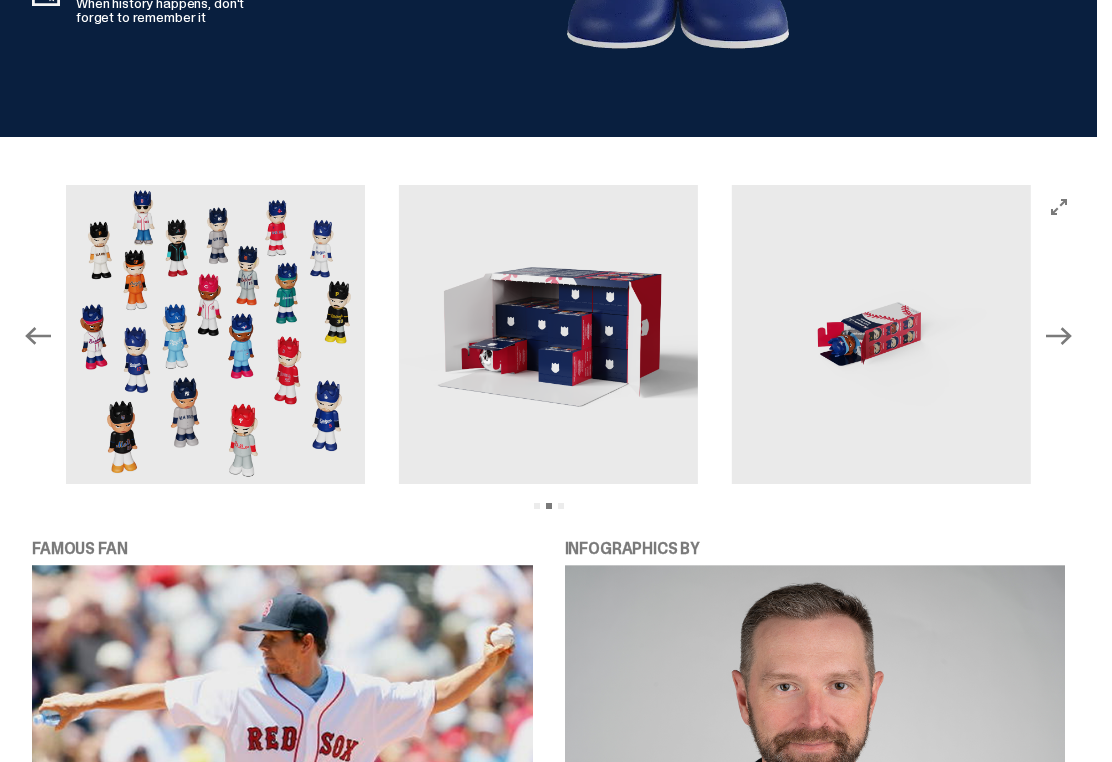 click on "Next" at bounding box center (1059, 337) 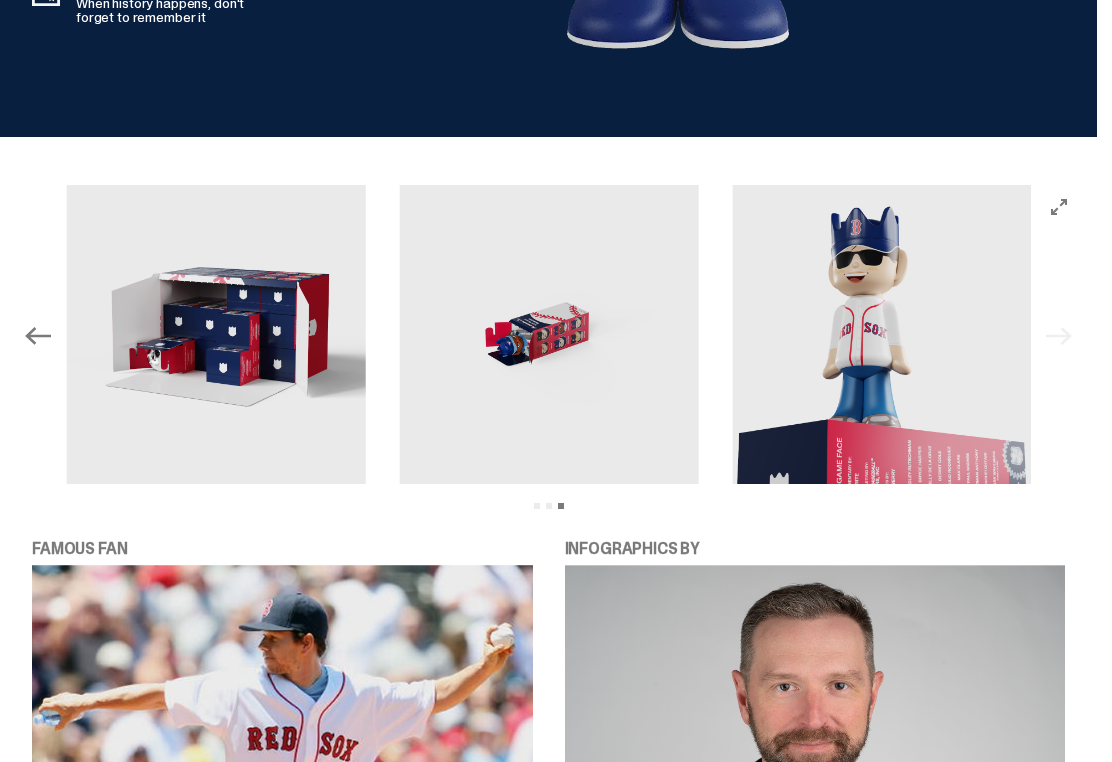 click on "Previous Next View slide 1 View slide 2 View slide 3" at bounding box center (548, 337) 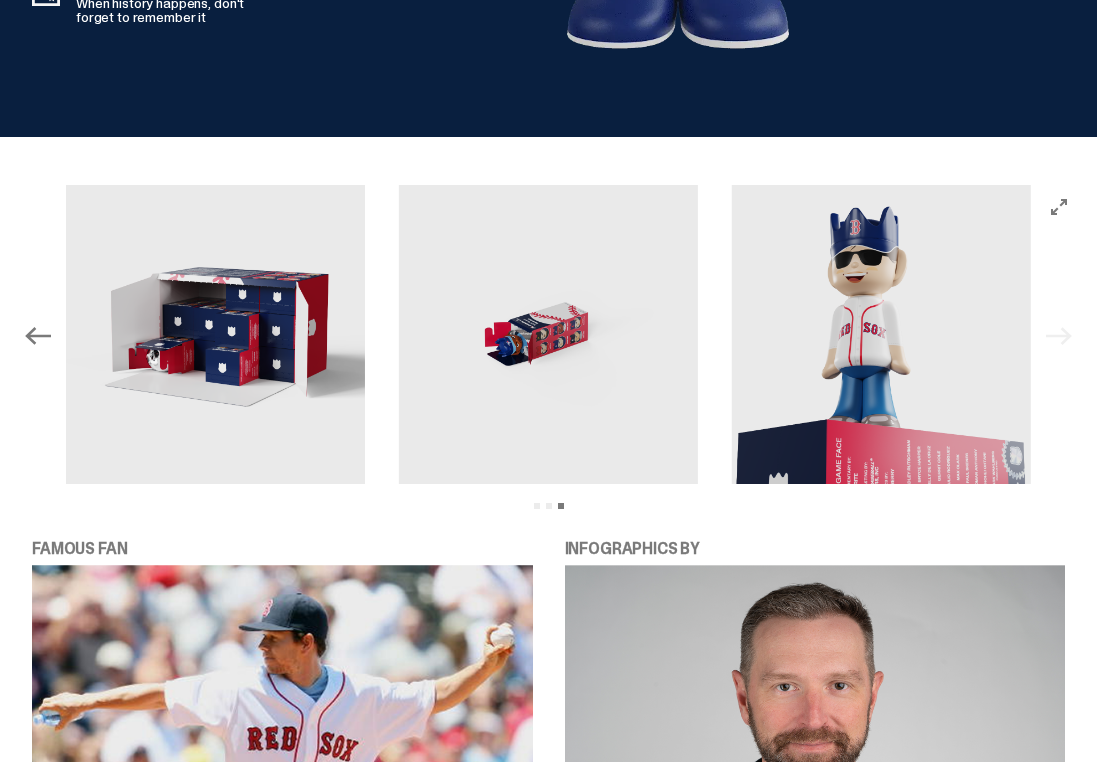 click on "Previous Next View slide 1 View slide 2 View slide 3" at bounding box center (548, 337) 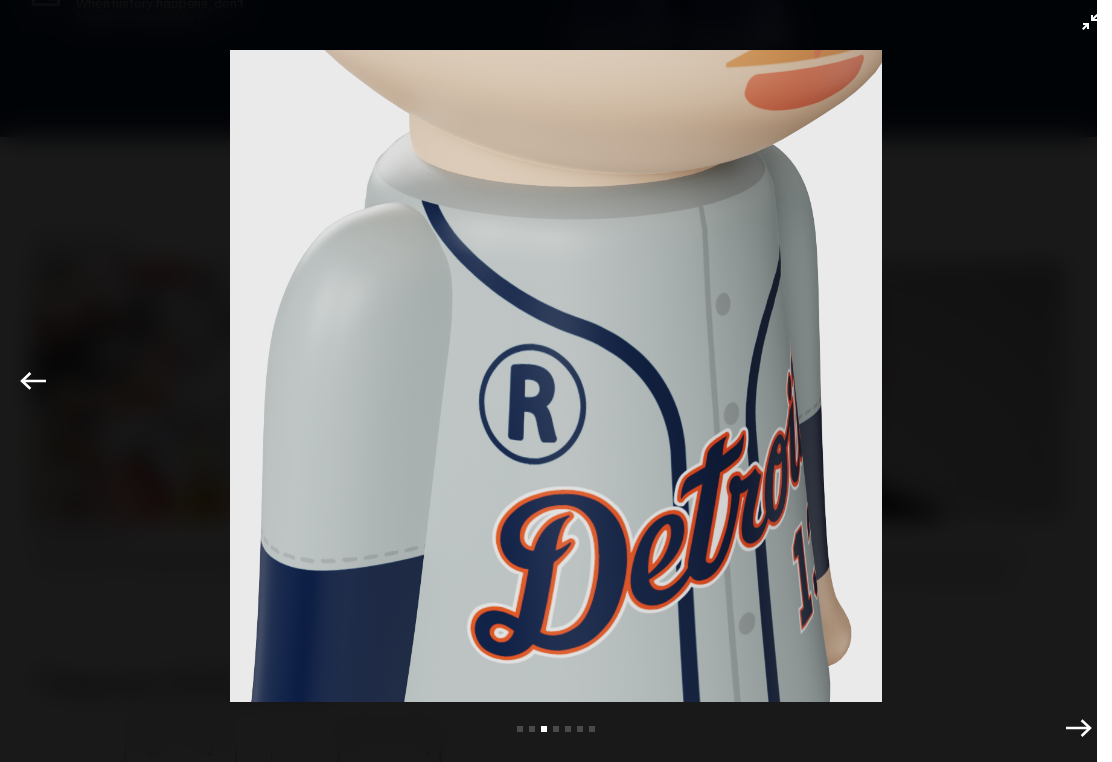 click on "Previous" 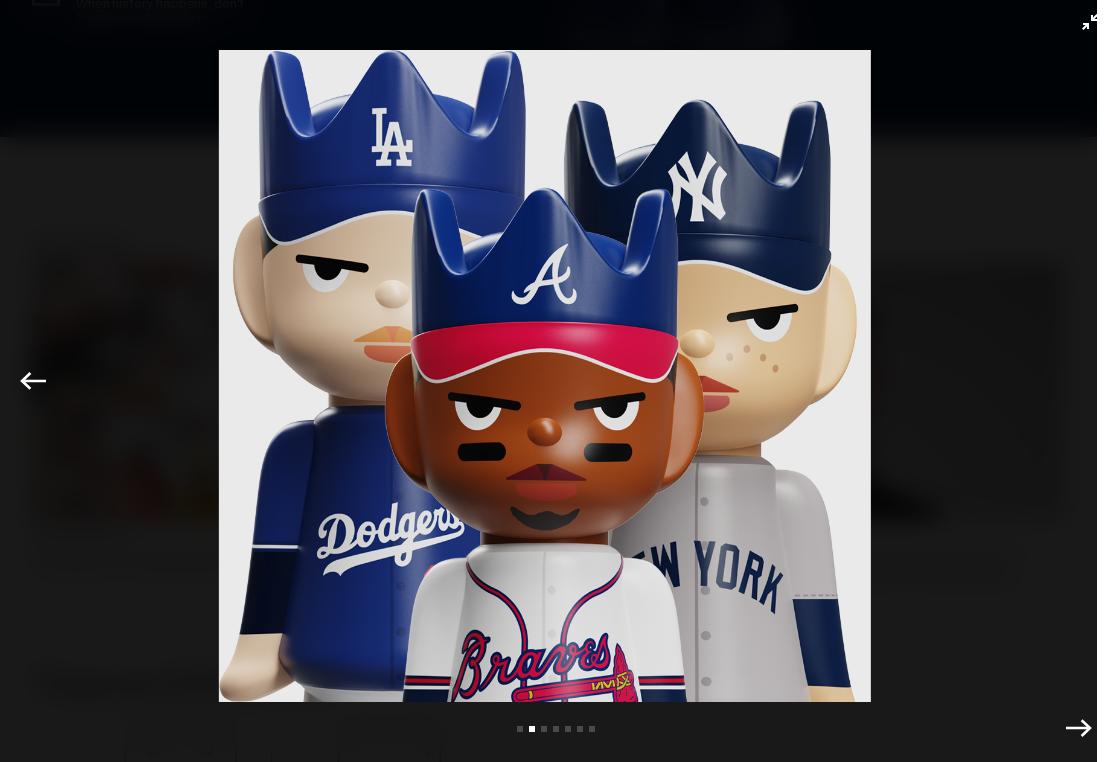 click on "Previous" 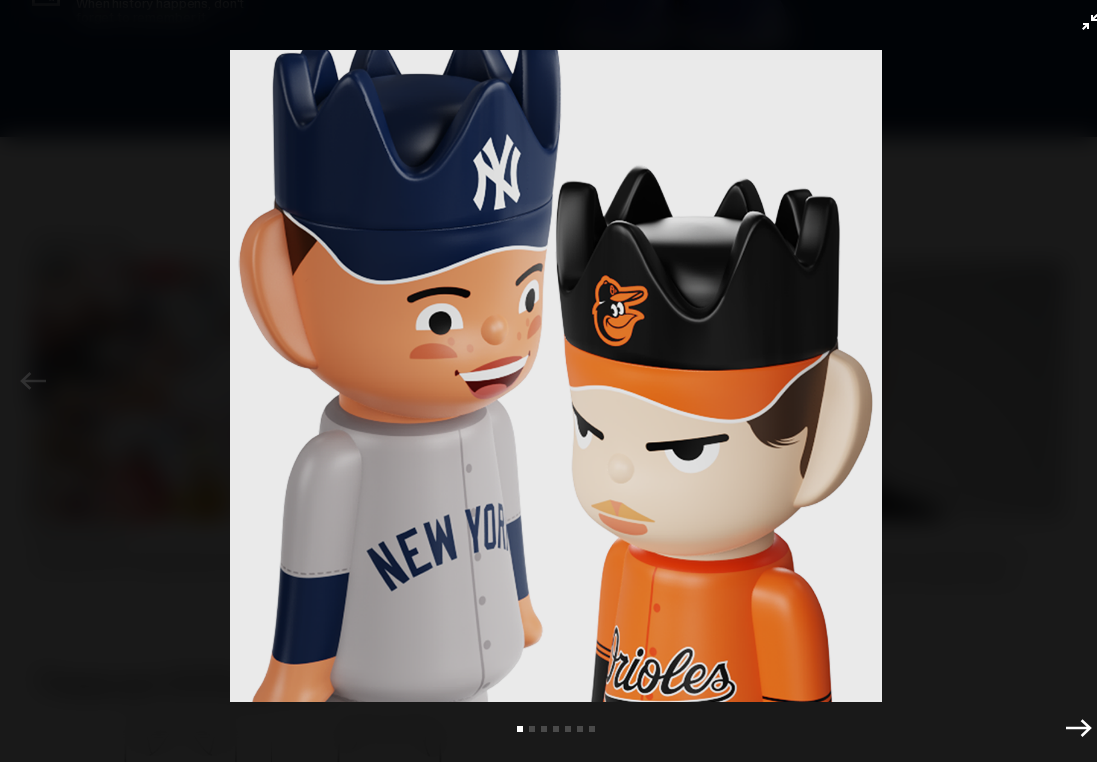 click at bounding box center [556, 376] 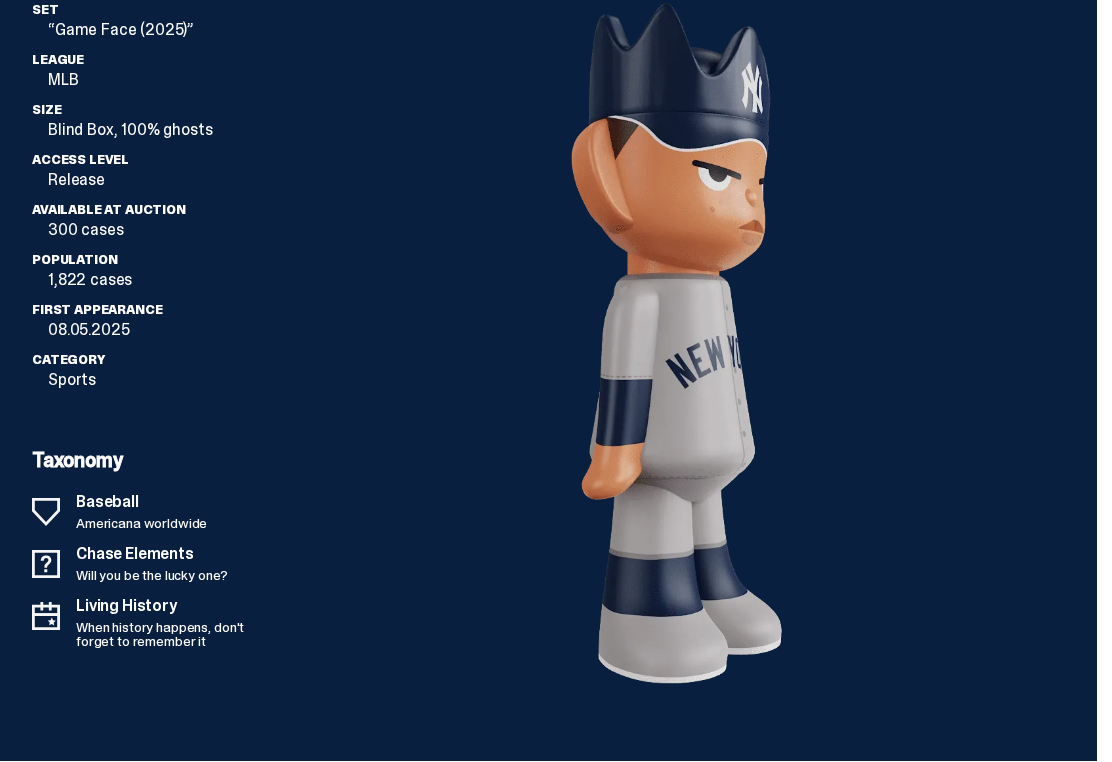 scroll, scrollTop: 5785, scrollLeft: 0, axis: vertical 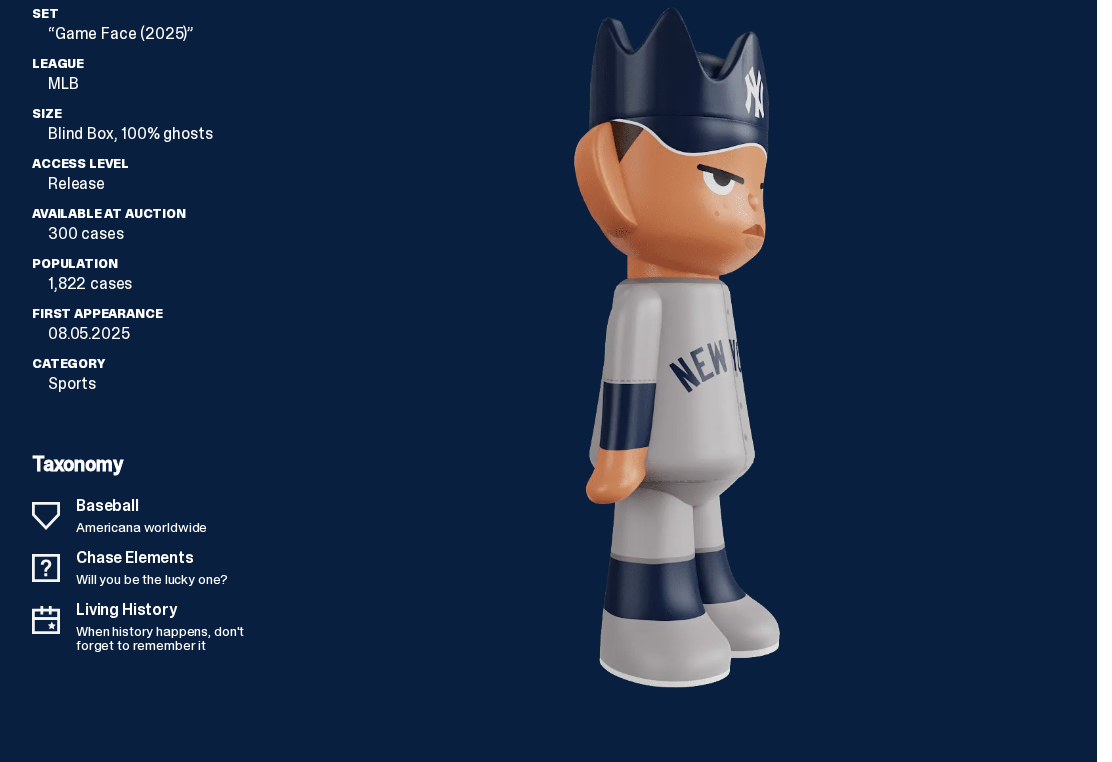 click 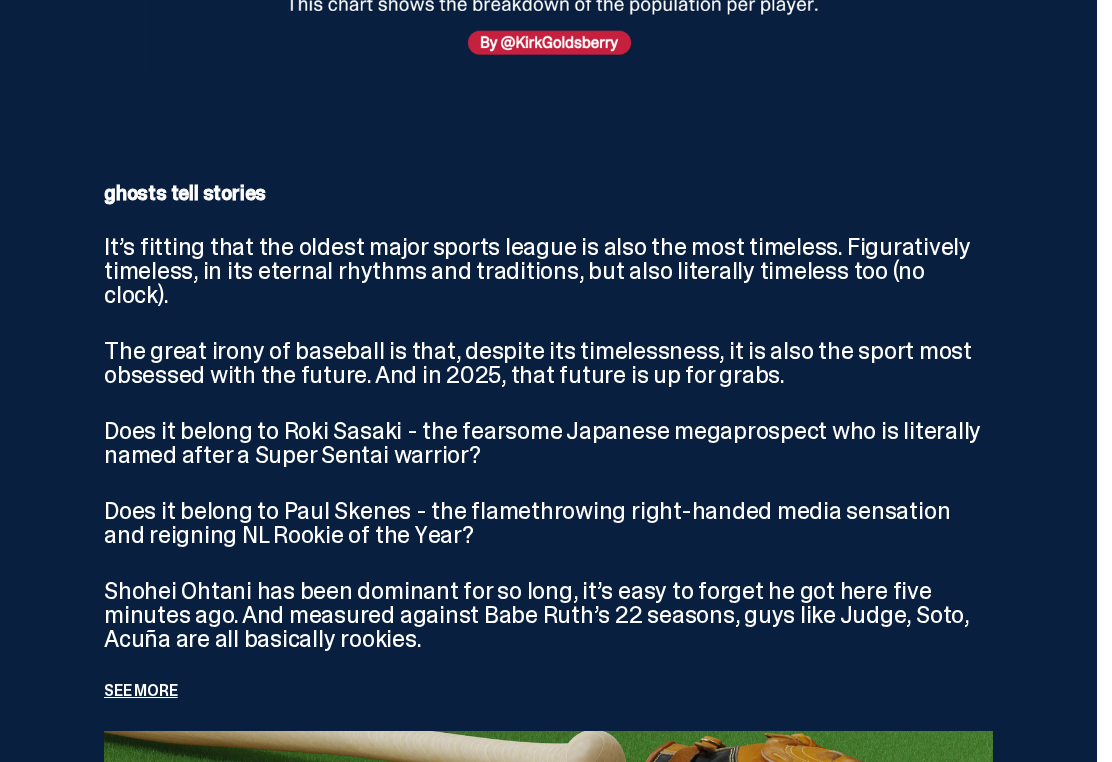 scroll, scrollTop: 4433, scrollLeft: 0, axis: vertical 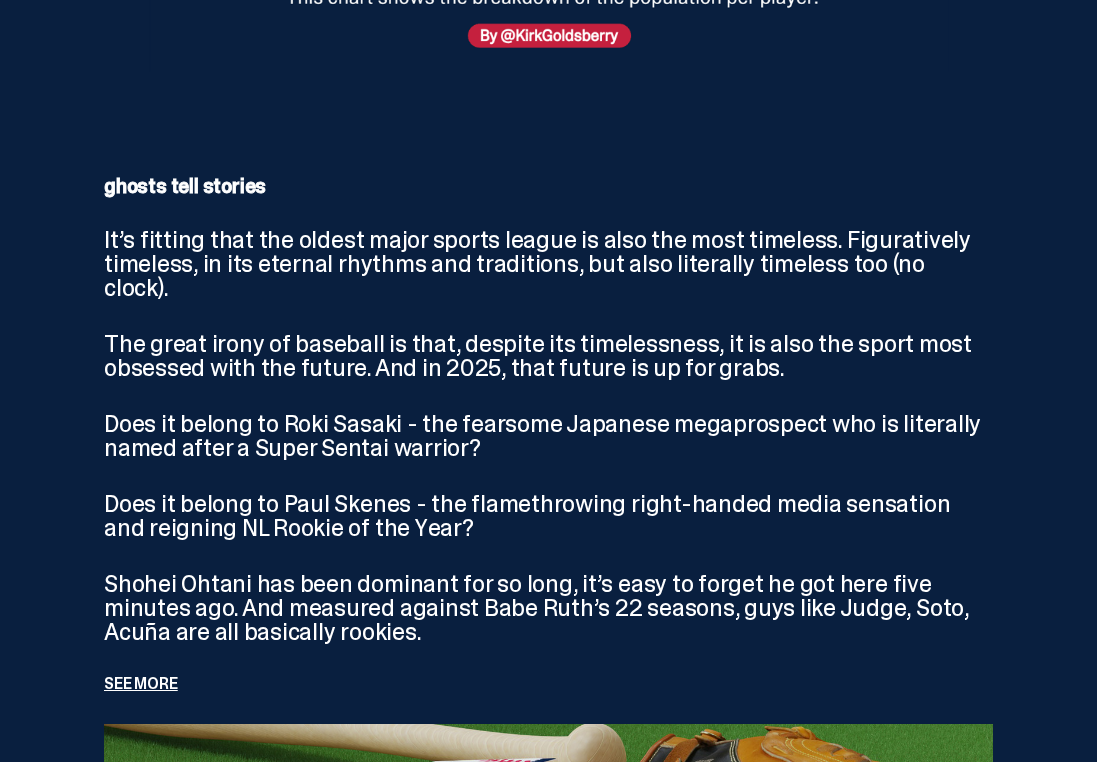 click on "See more" at bounding box center [548, 685] 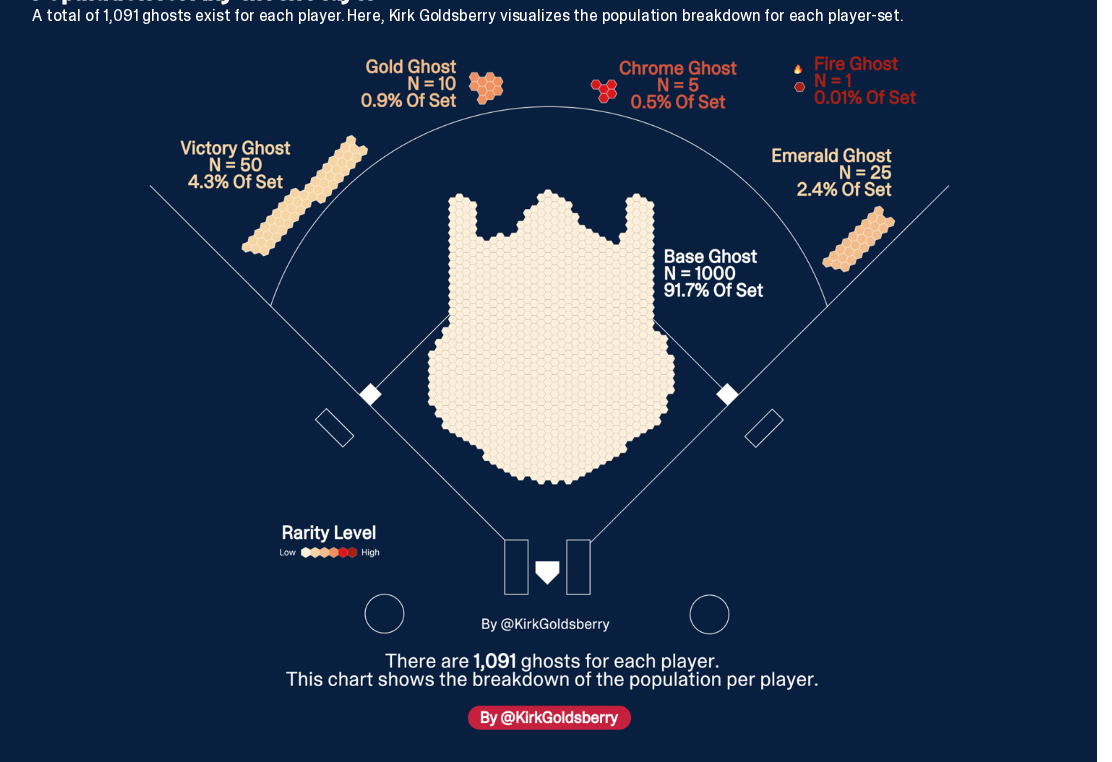 scroll, scrollTop: 3751, scrollLeft: 0, axis: vertical 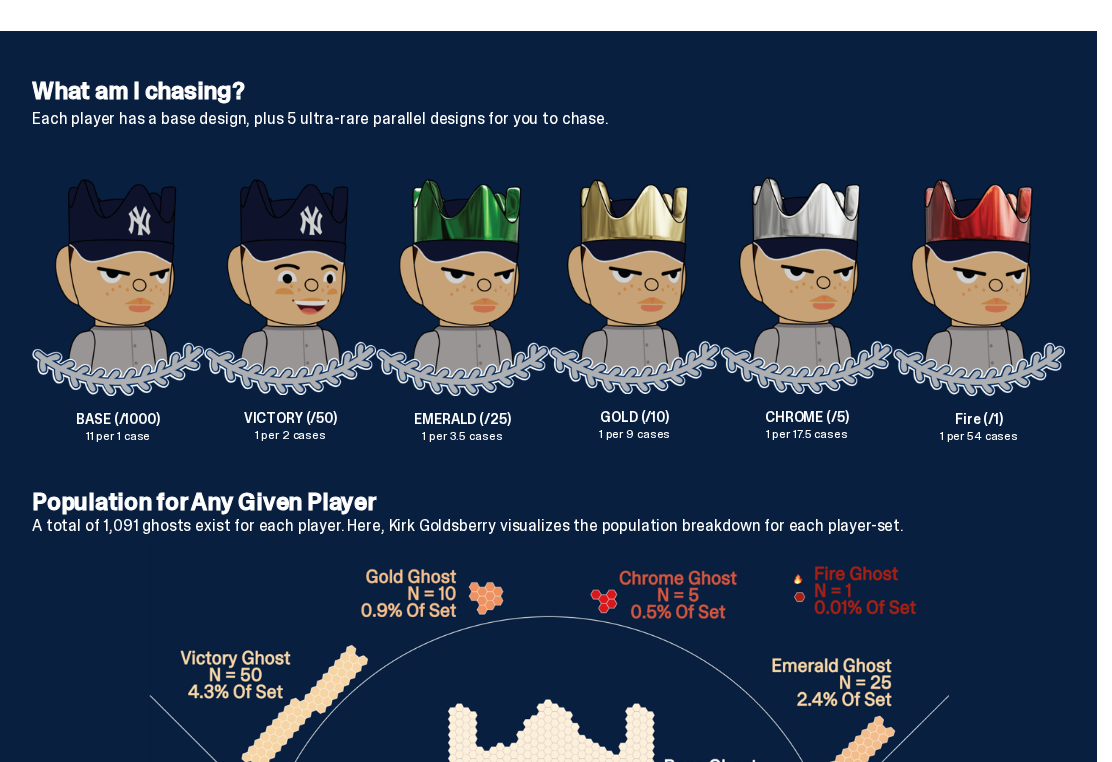 click at bounding box center (979, 286) 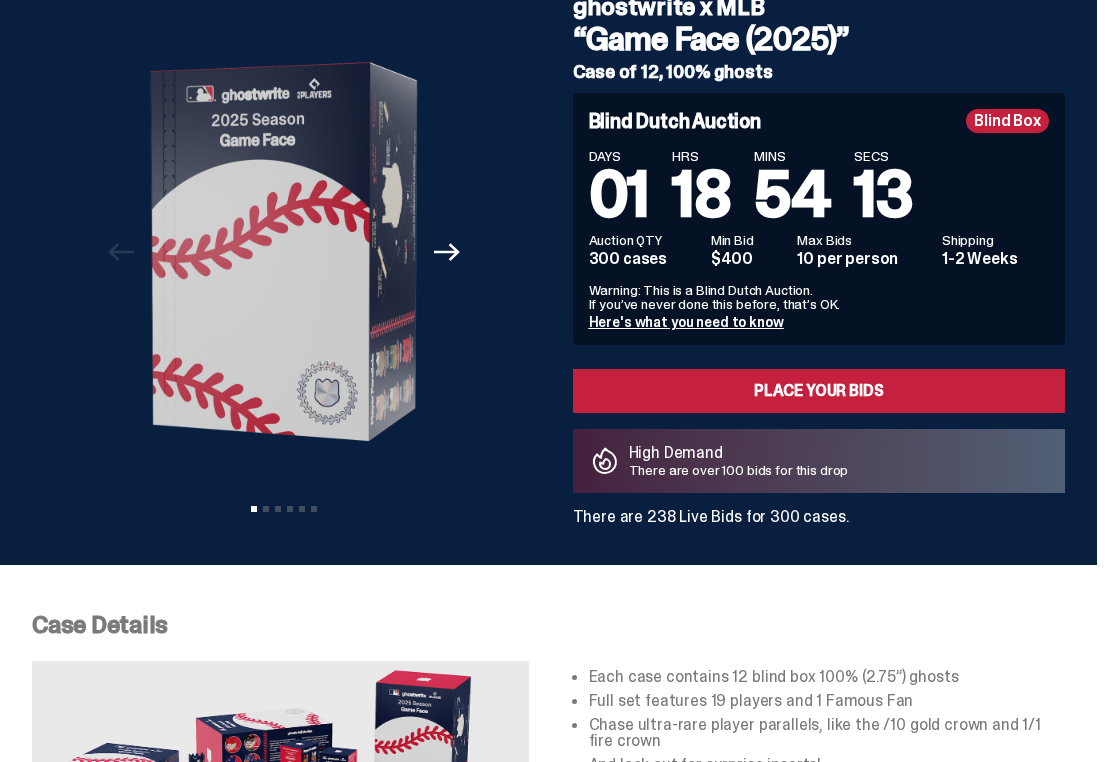 scroll, scrollTop: 0, scrollLeft: 0, axis: both 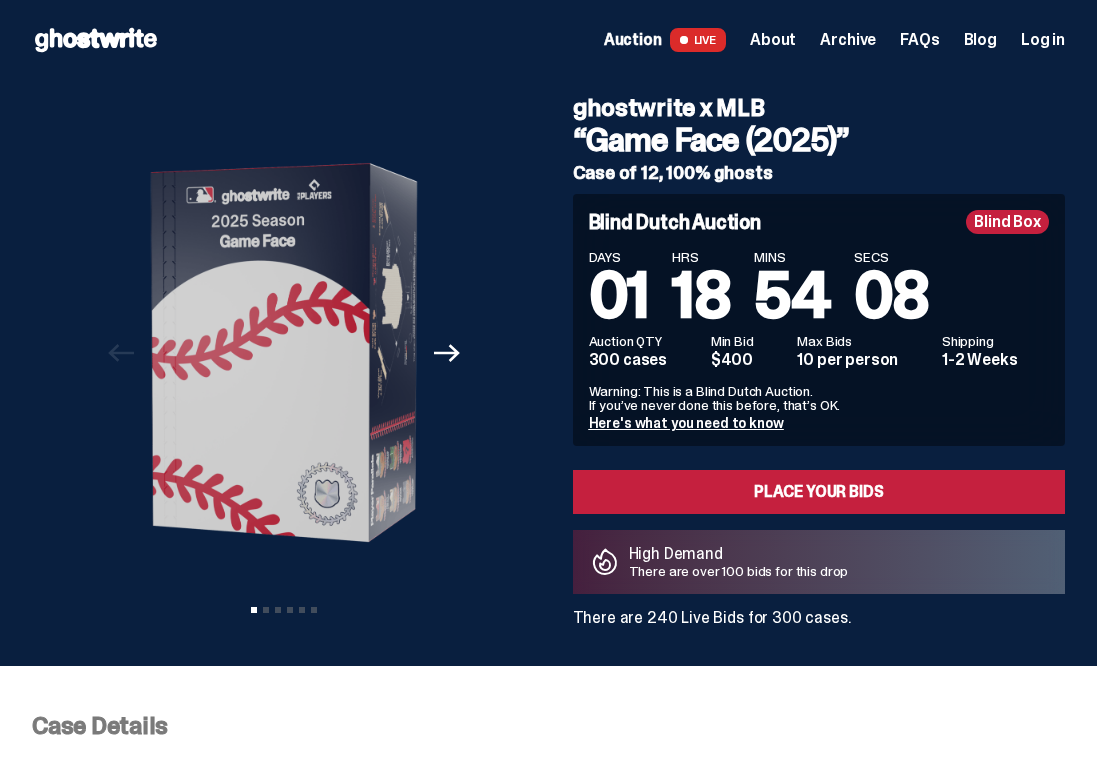 click on "Log in" at bounding box center (1043, 40) 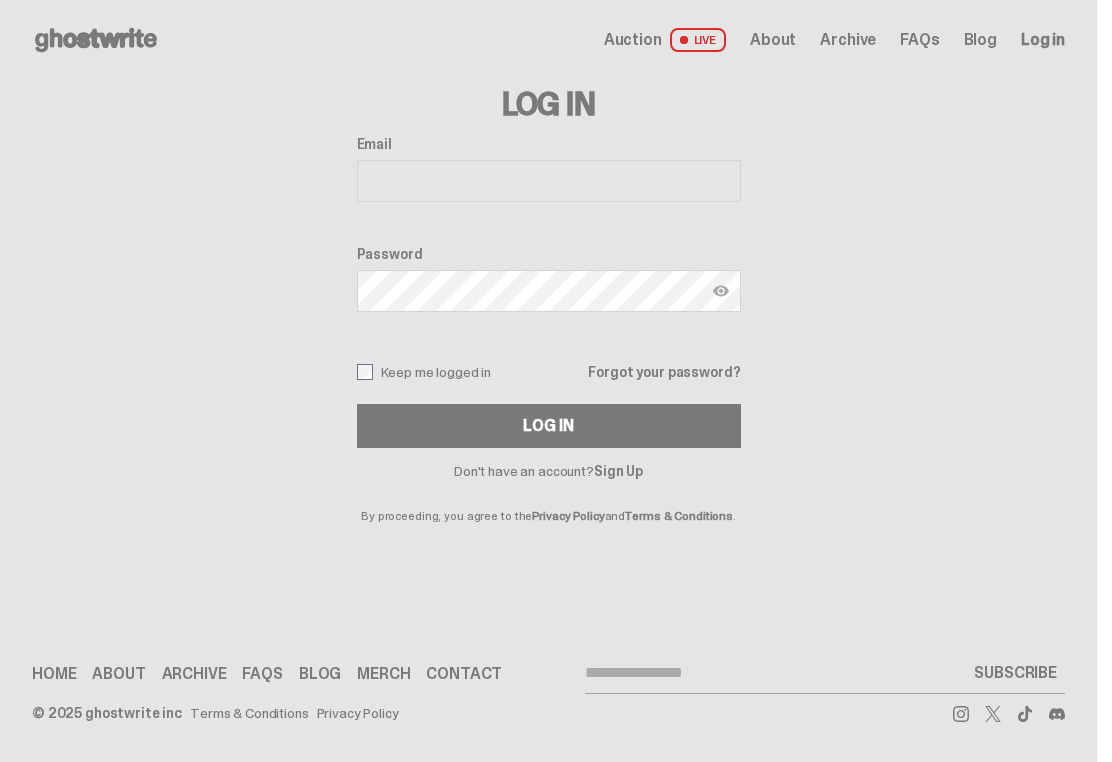 click on "Home" at bounding box center [54, 674] 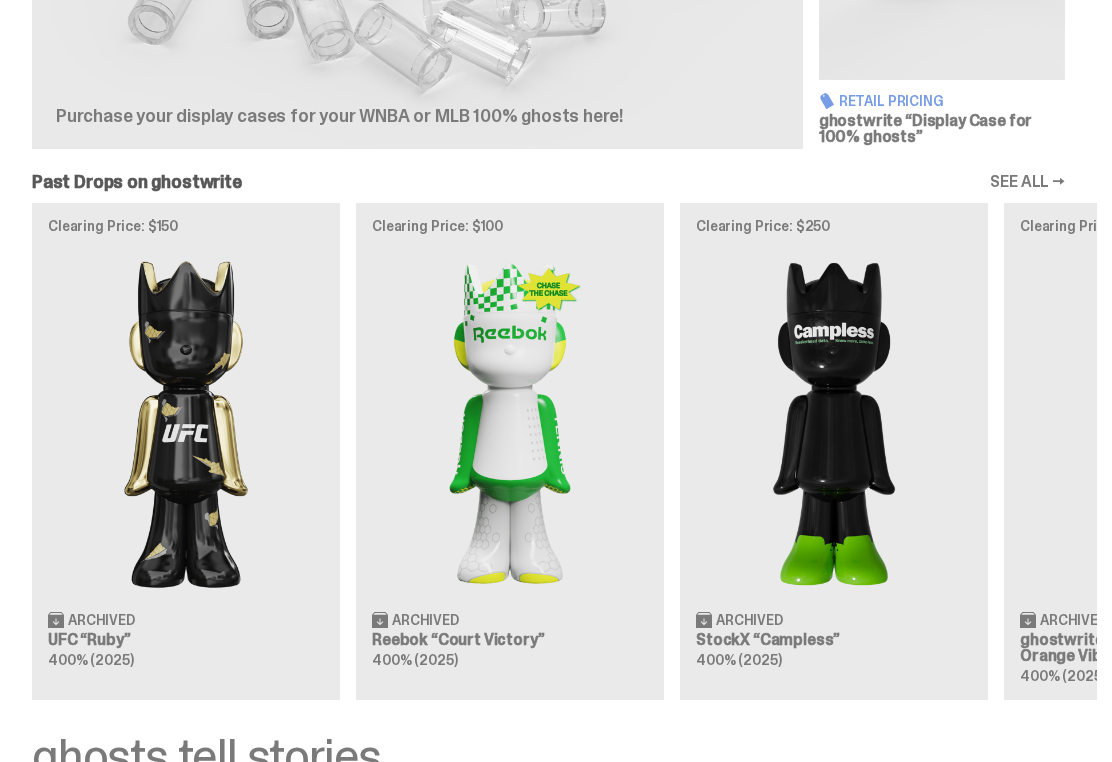 scroll, scrollTop: 1375, scrollLeft: 0, axis: vertical 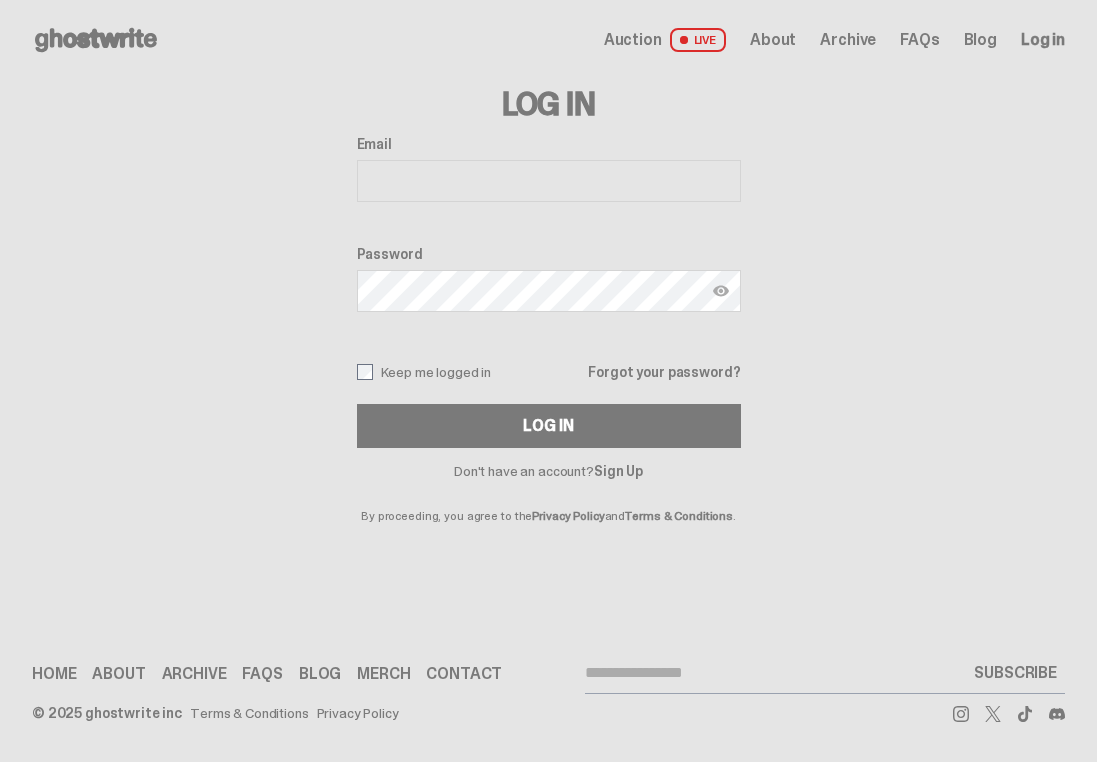 click on "Home" at bounding box center [54, 674] 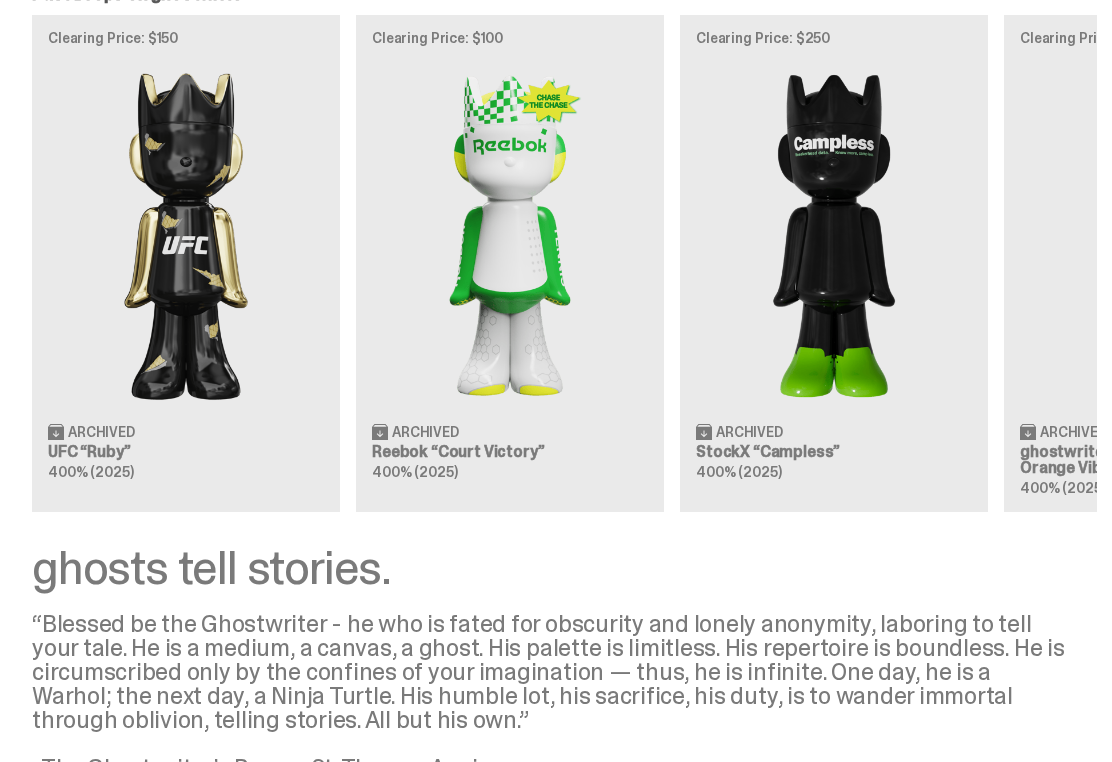 scroll, scrollTop: 1636, scrollLeft: 0, axis: vertical 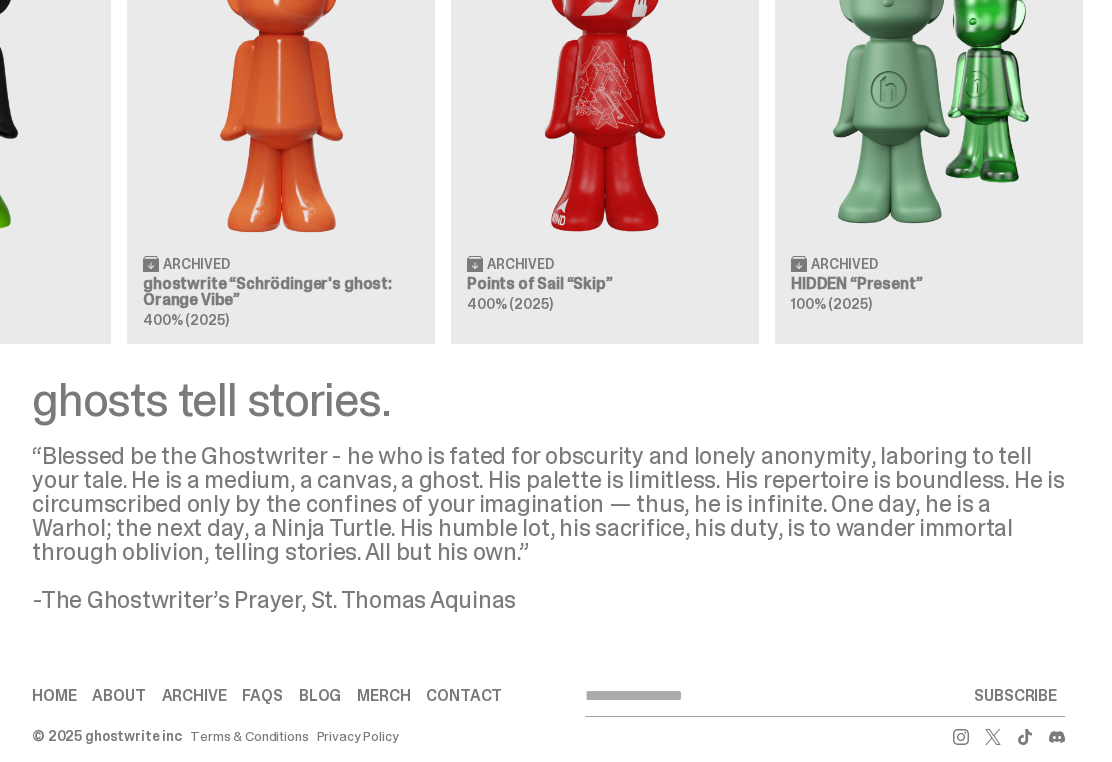 click on "Home
About
Archive
FAQs
Blog
Merch
Contact
SUBSCRIBE
© 2025 ghostwrite inc
Terms & Conditions
Privacy Policy" at bounding box center (548, 710) 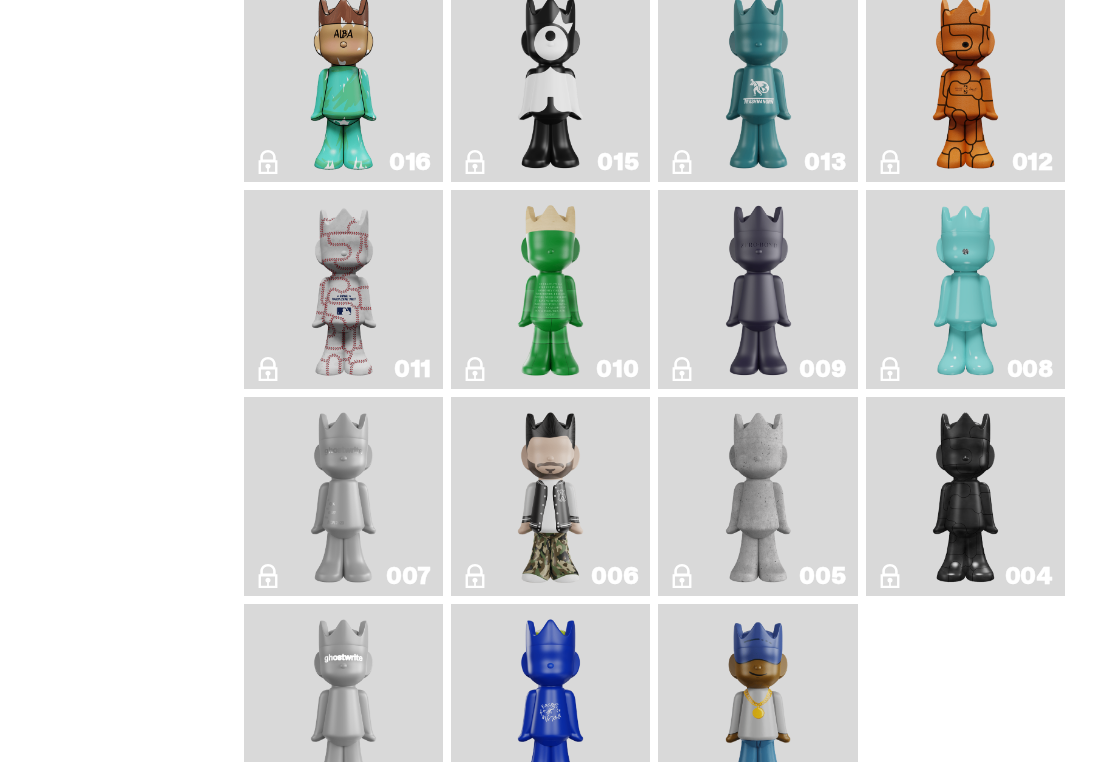 scroll, scrollTop: 2304, scrollLeft: 0, axis: vertical 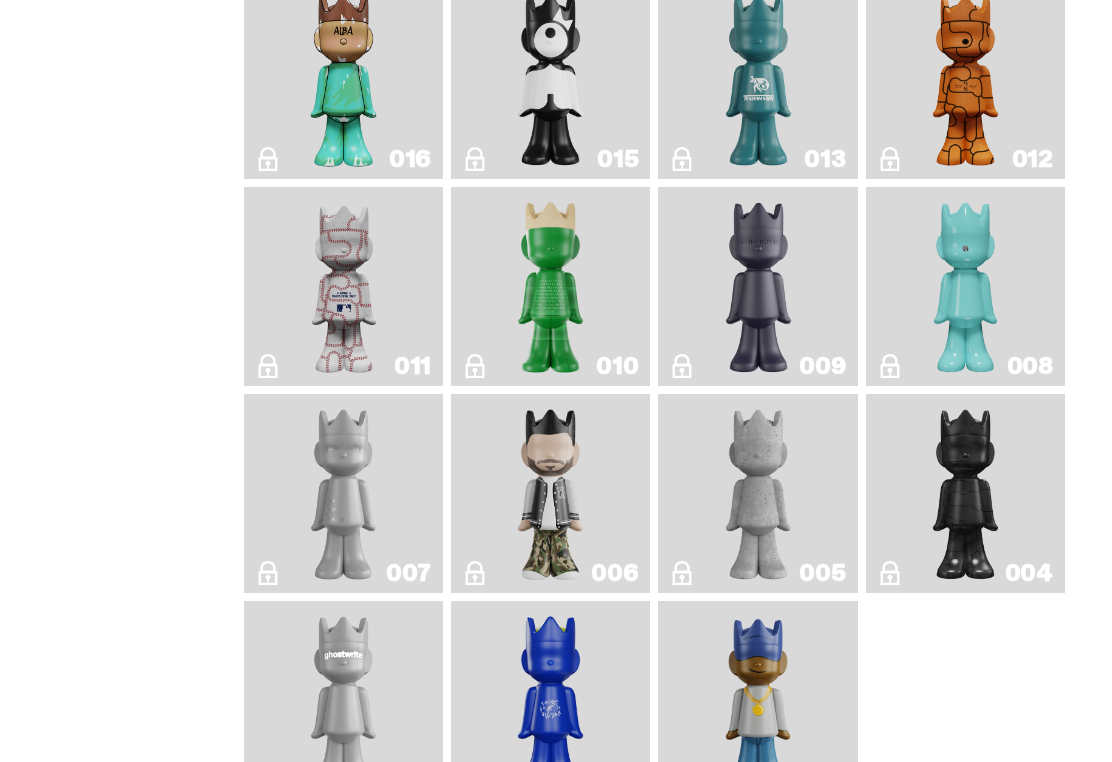 click at bounding box center [965, 80] 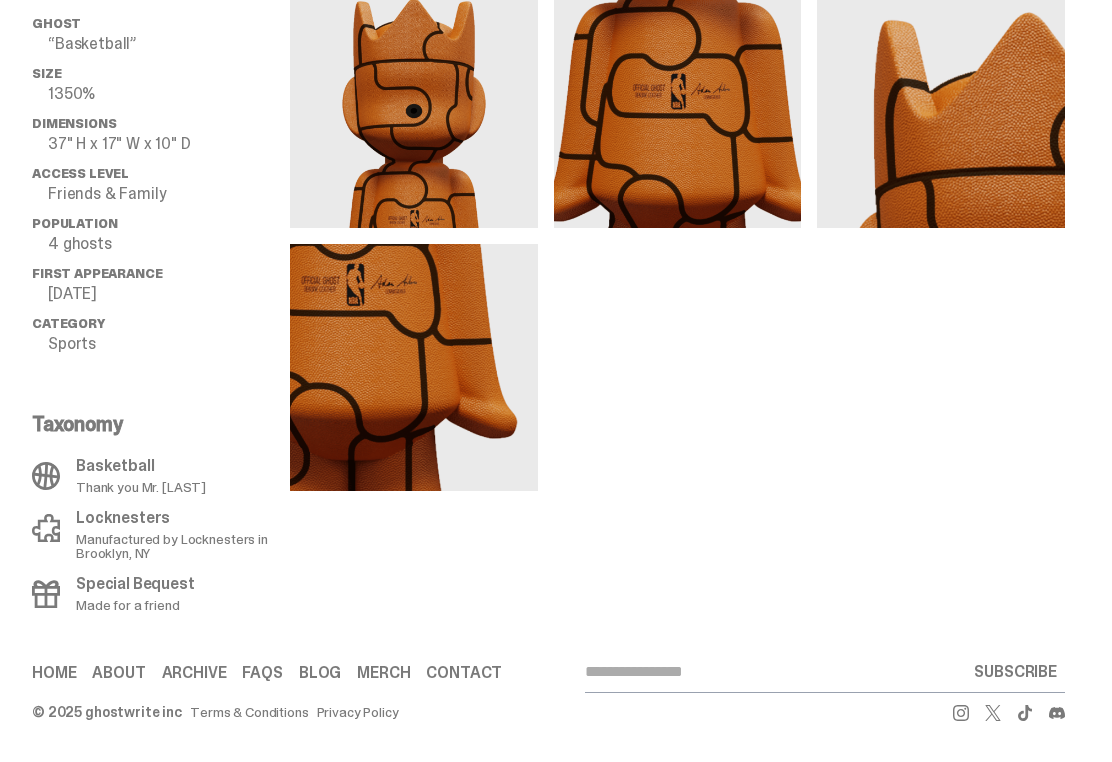 scroll, scrollTop: 0, scrollLeft: 0, axis: both 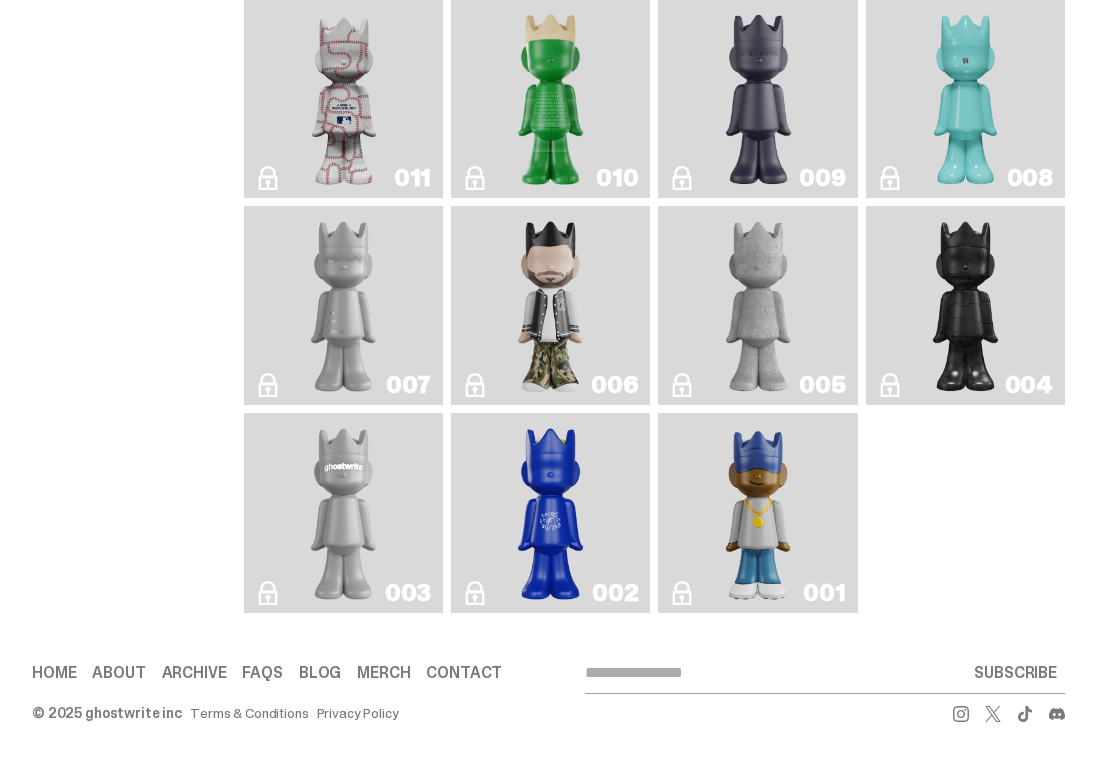 click on "001" at bounding box center [757, 512] 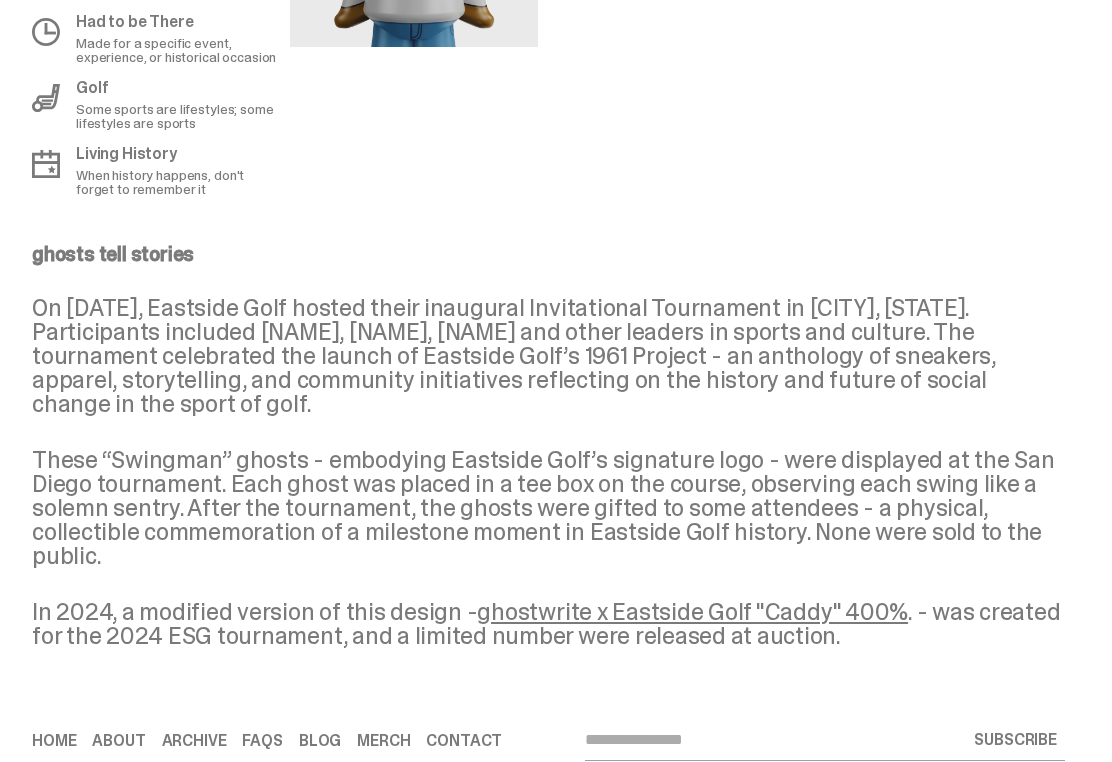 scroll, scrollTop: 1172, scrollLeft: 0, axis: vertical 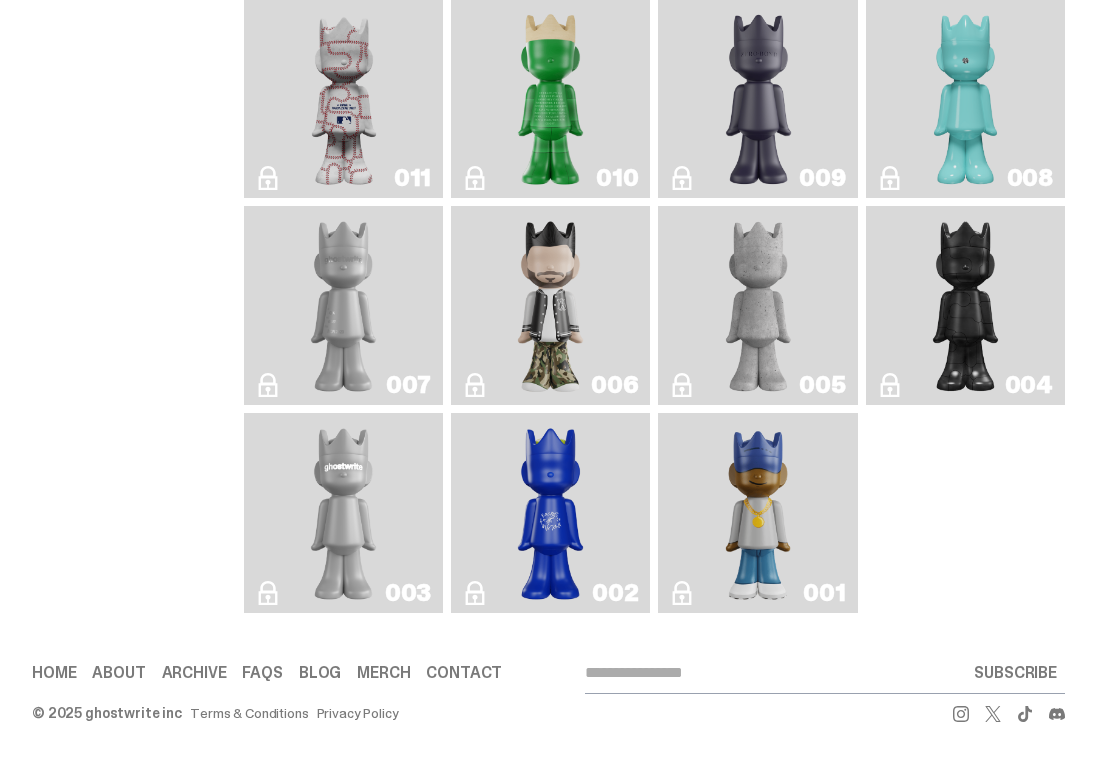 click at bounding box center [550, 98] 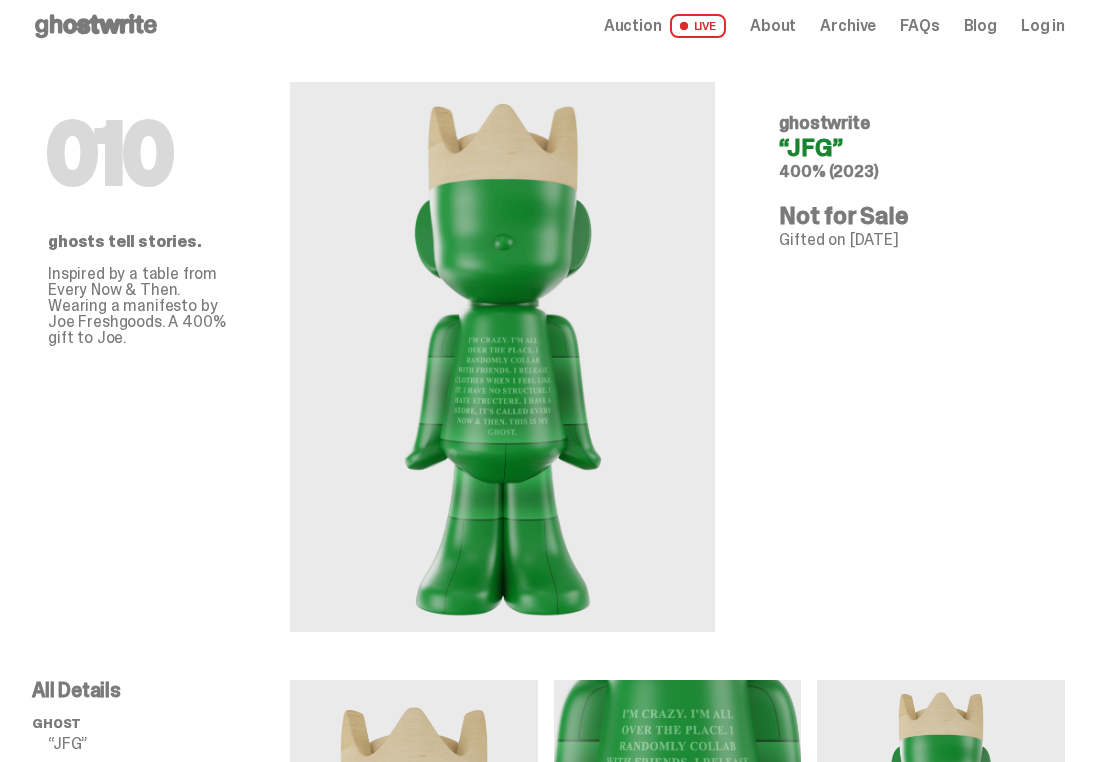 scroll, scrollTop: 0, scrollLeft: 0, axis: both 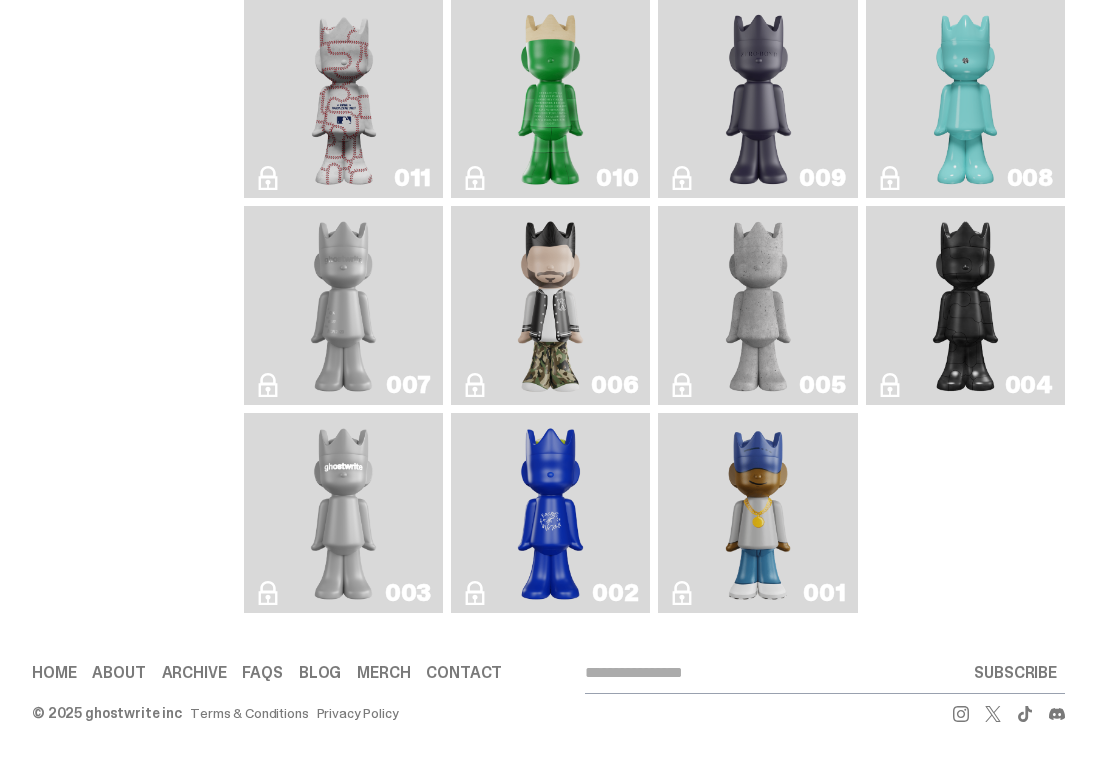 click at bounding box center [343, 305] 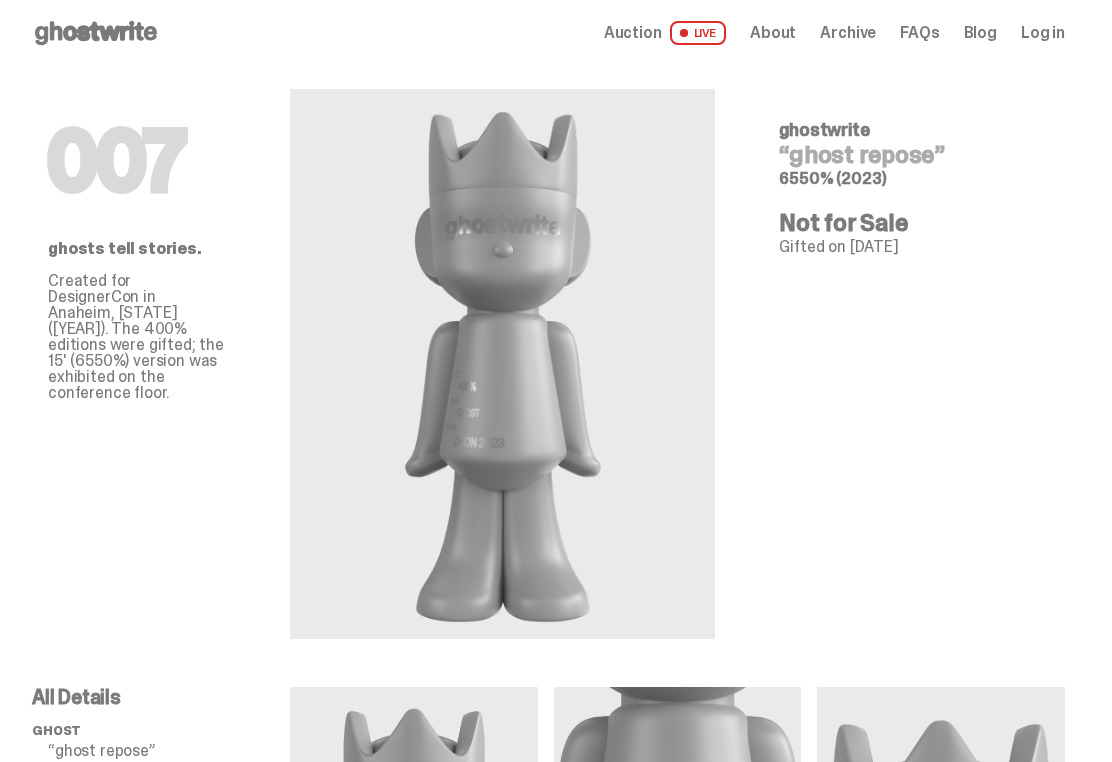 scroll, scrollTop: 0, scrollLeft: 0, axis: both 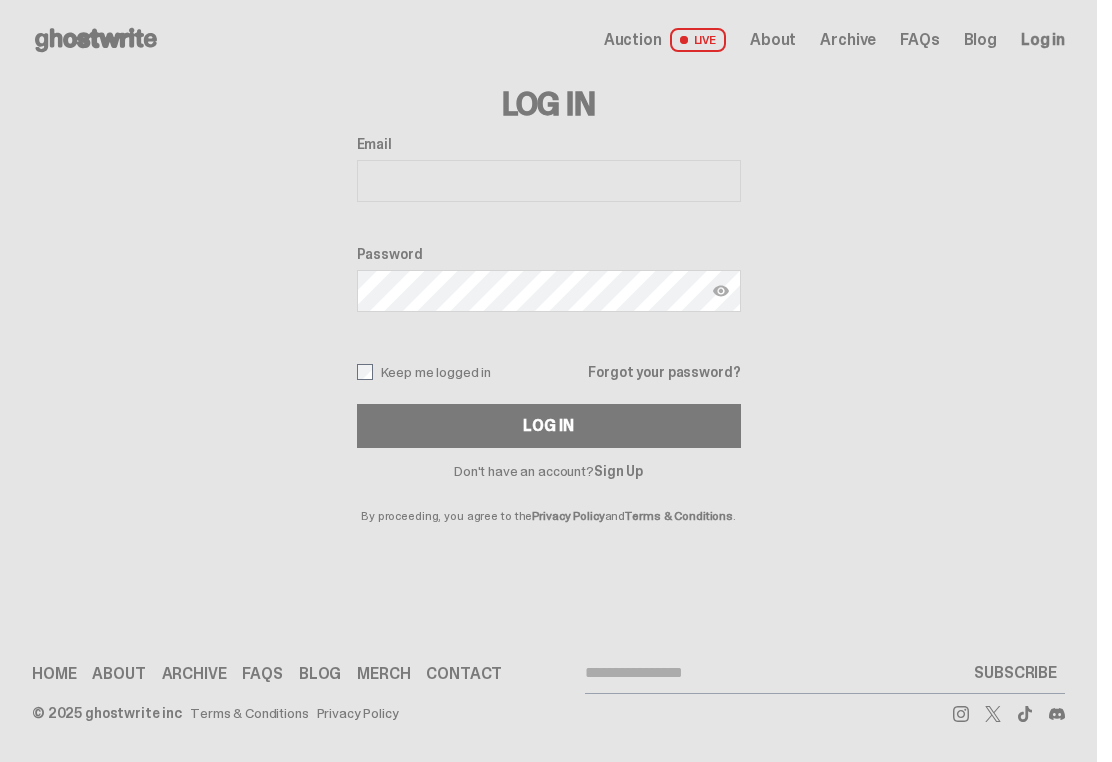 click on "Archive" at bounding box center [848, 40] 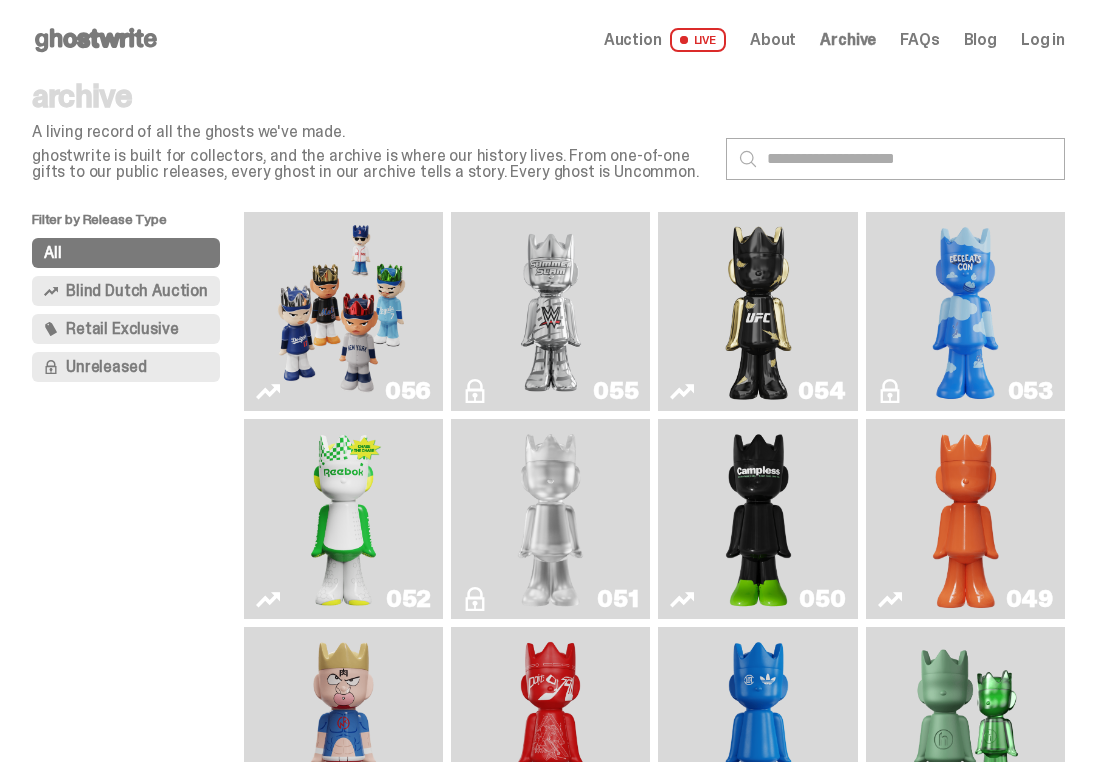click at bounding box center (343, 311) 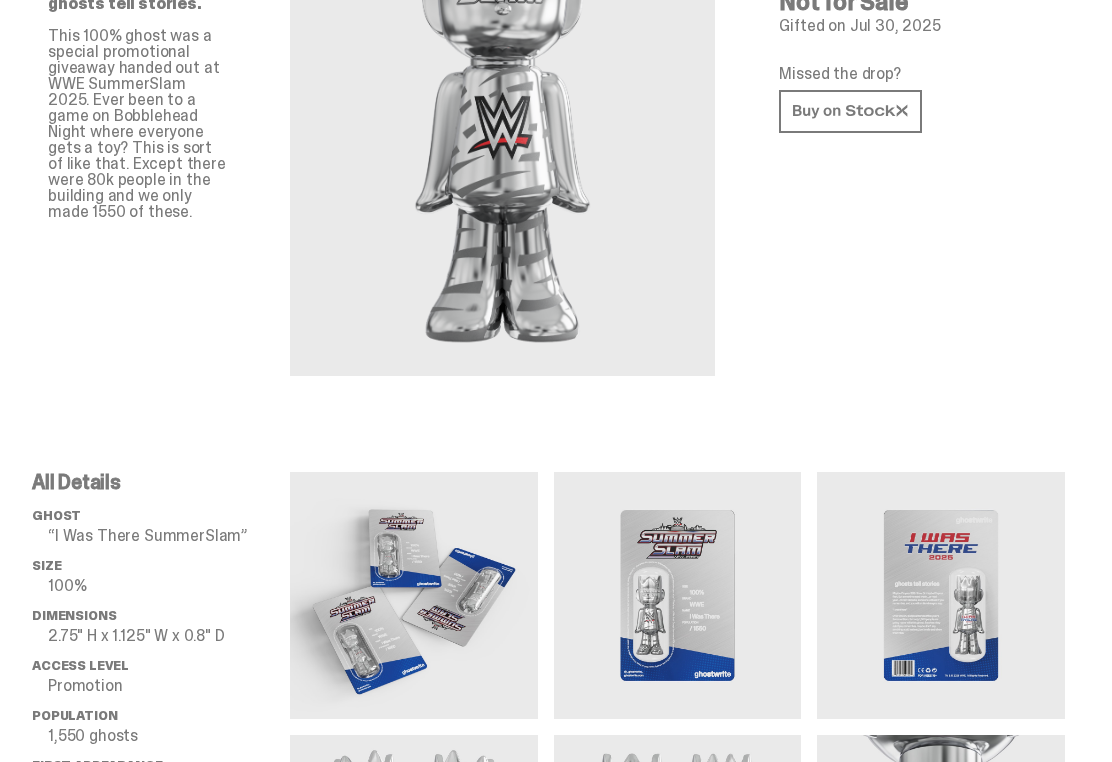 scroll, scrollTop: 0, scrollLeft: 0, axis: both 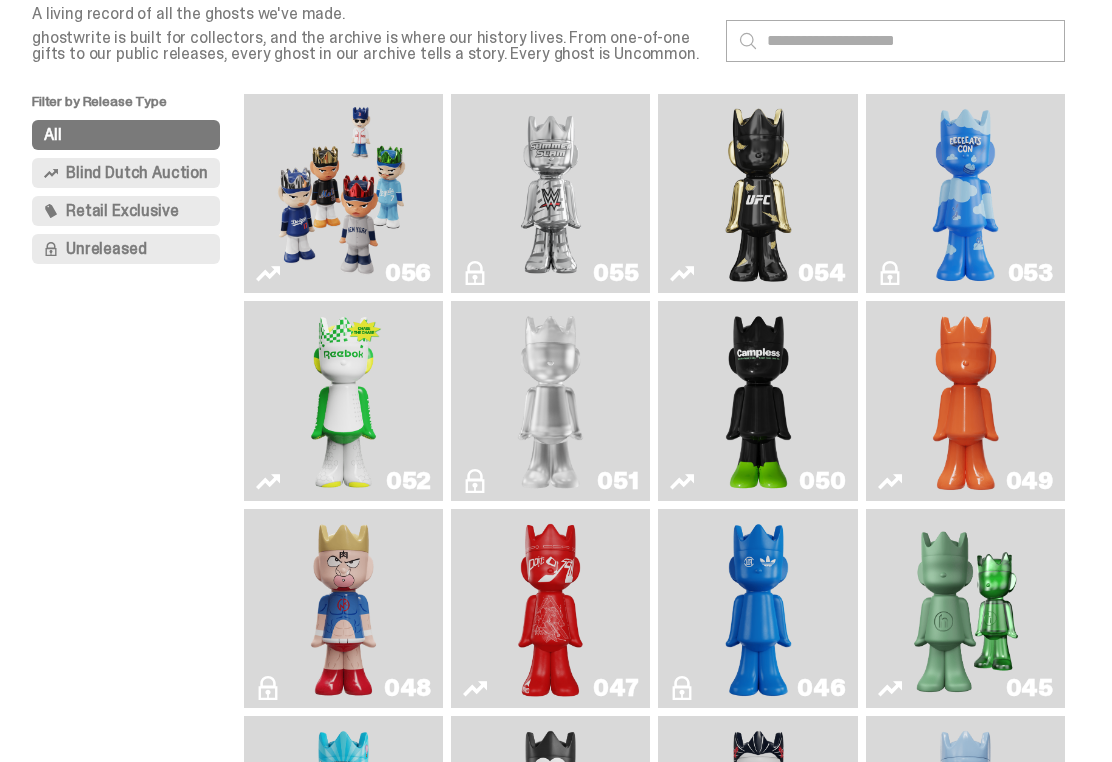 click on "052" at bounding box center [343, 401] 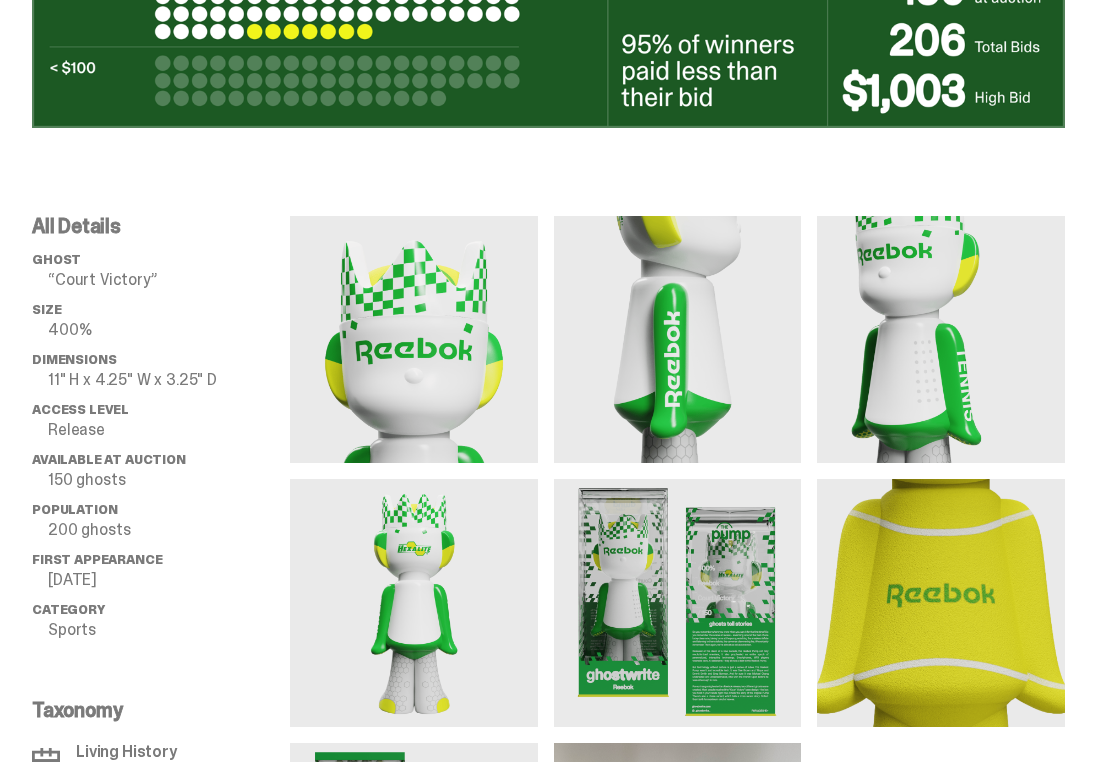 scroll, scrollTop: 1245, scrollLeft: 0, axis: vertical 